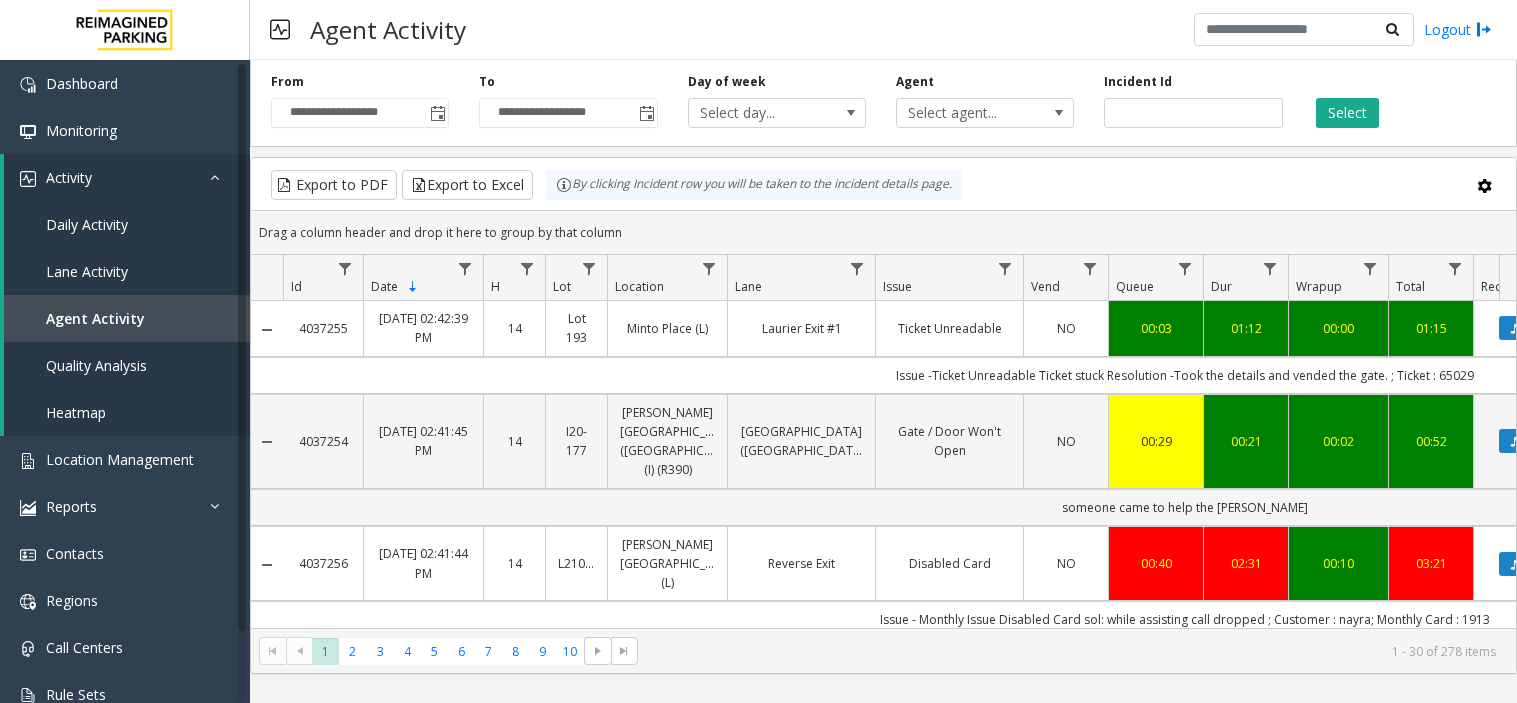scroll, scrollTop: 0, scrollLeft: 0, axis: both 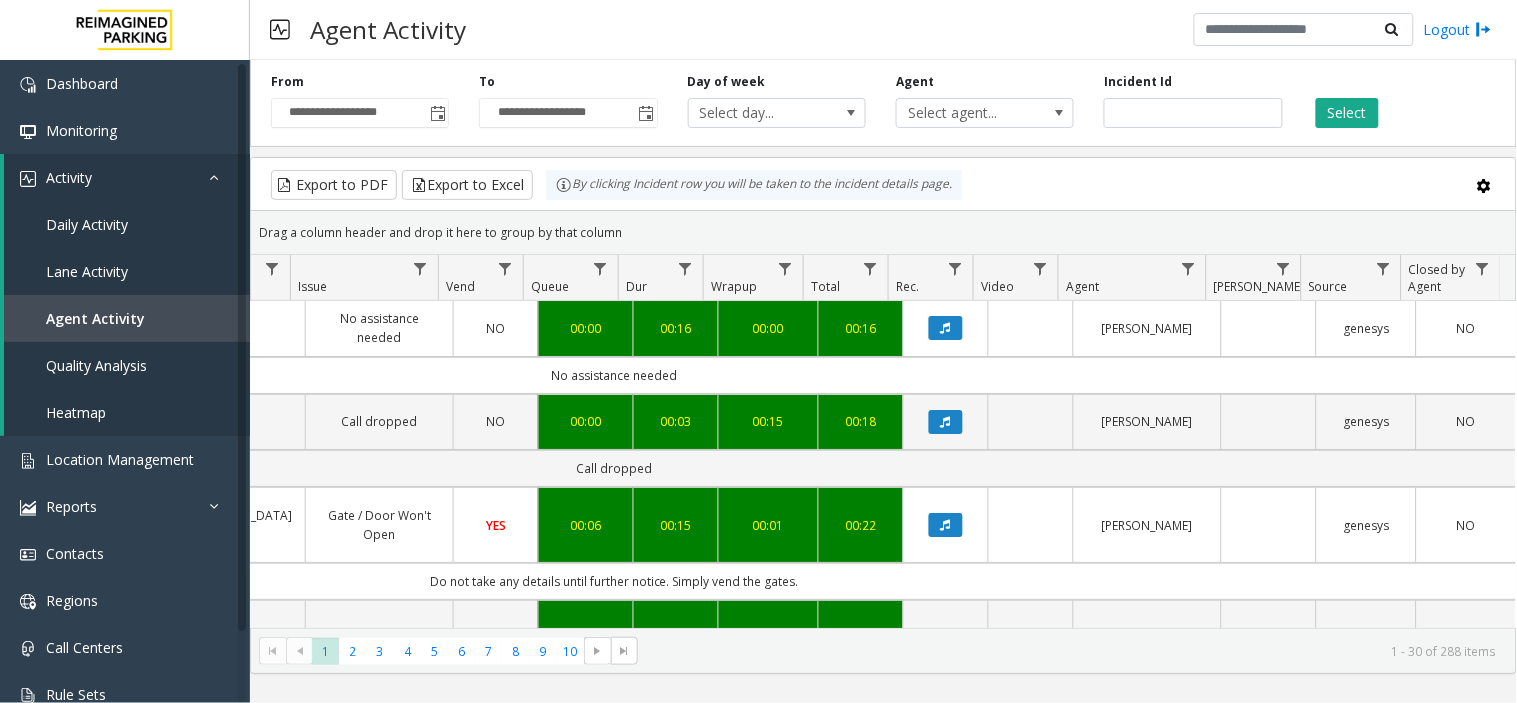 click on "No assistance needed" 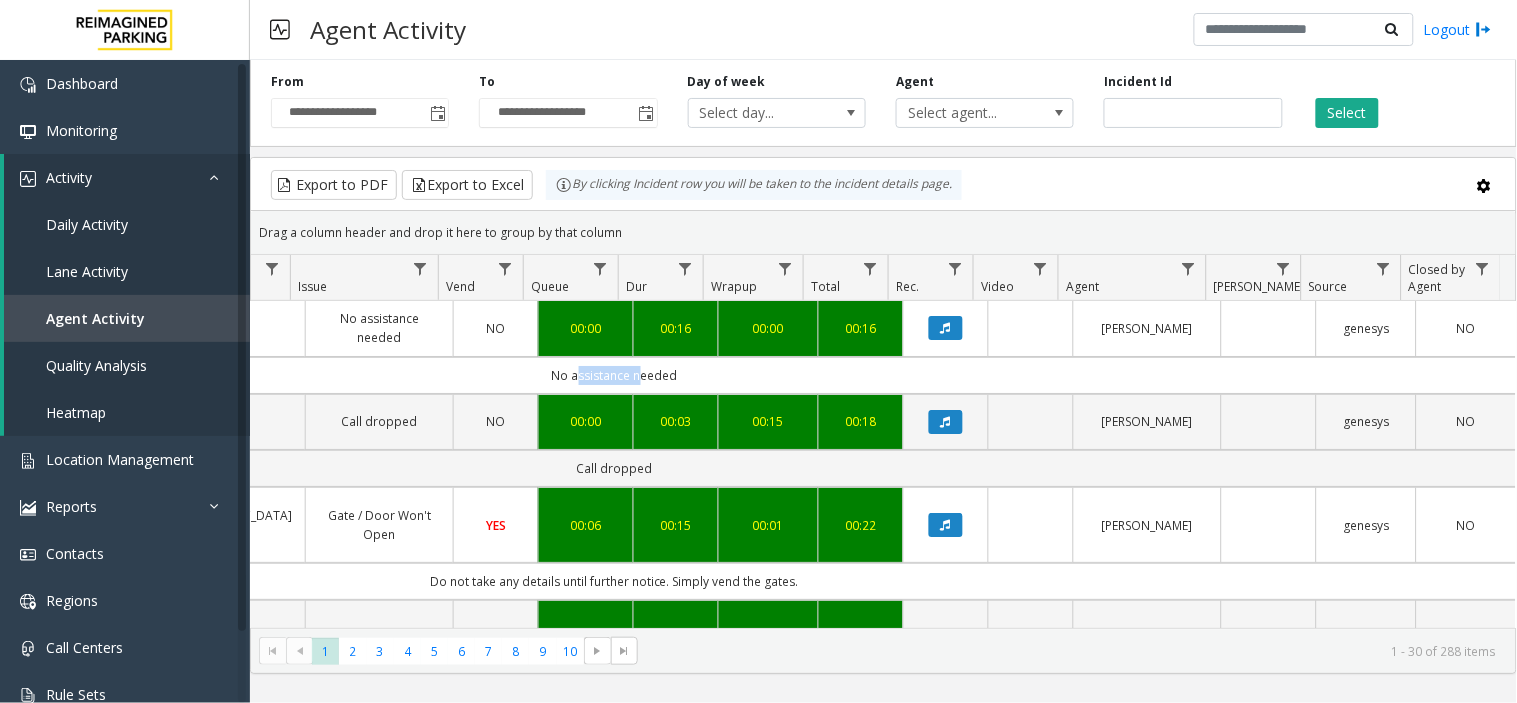 click on "No assistance needed" 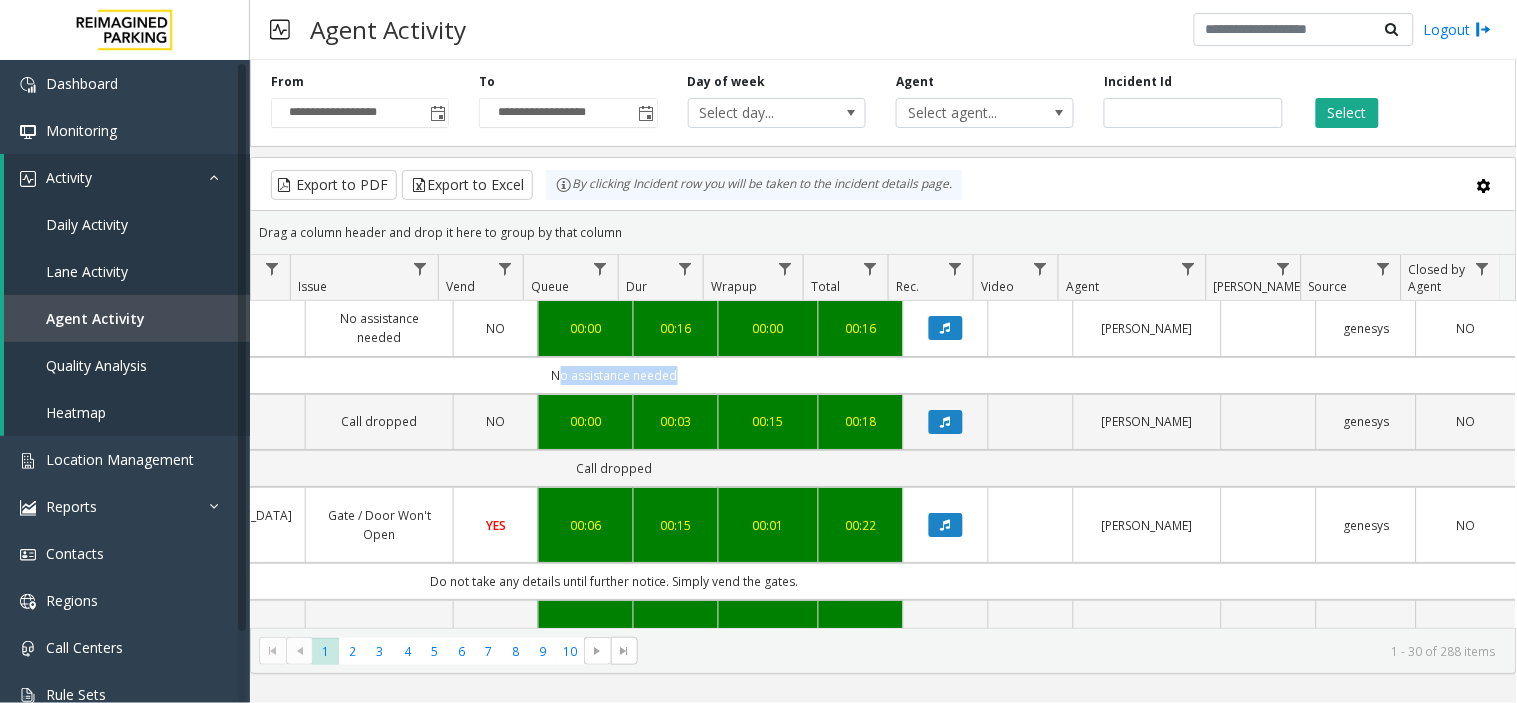 click on "No assistance needed" 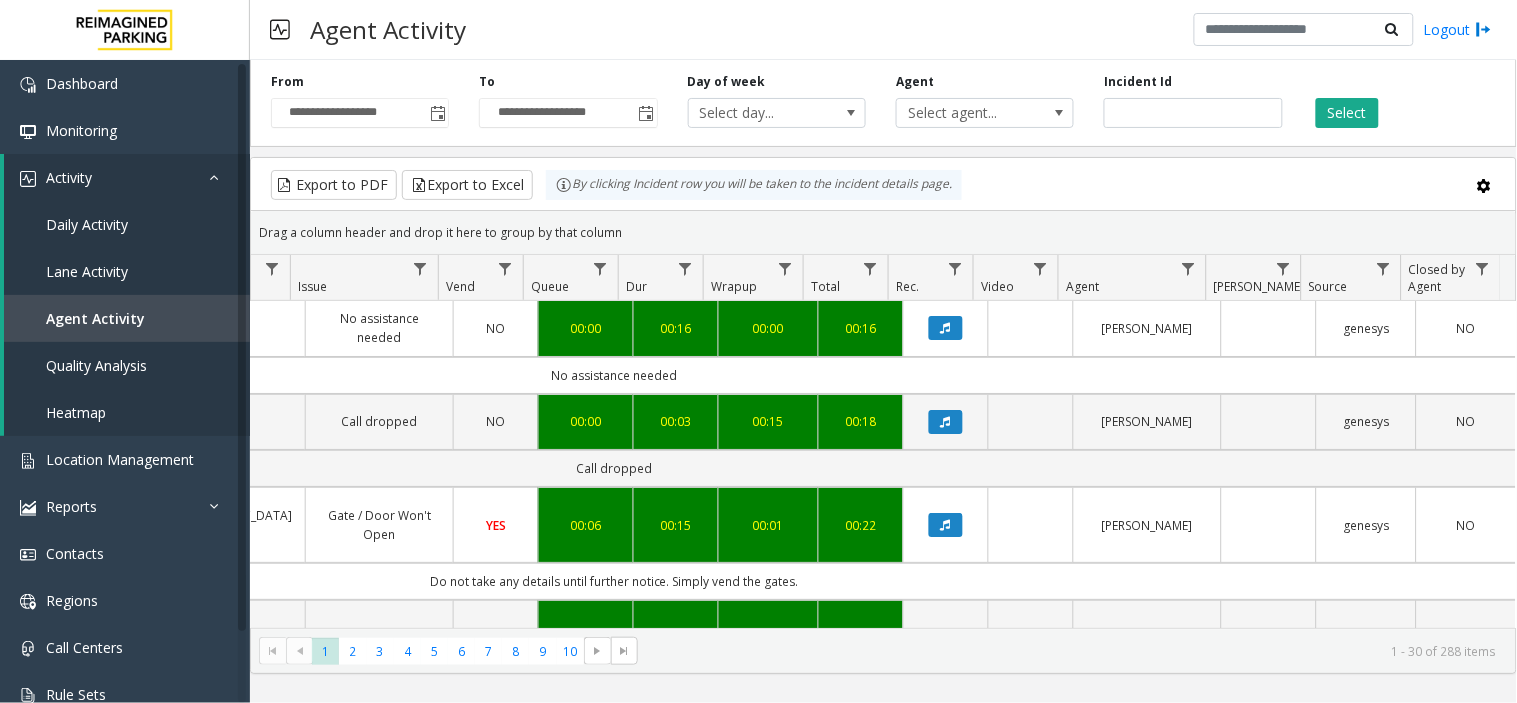 click on "No assistance needed" 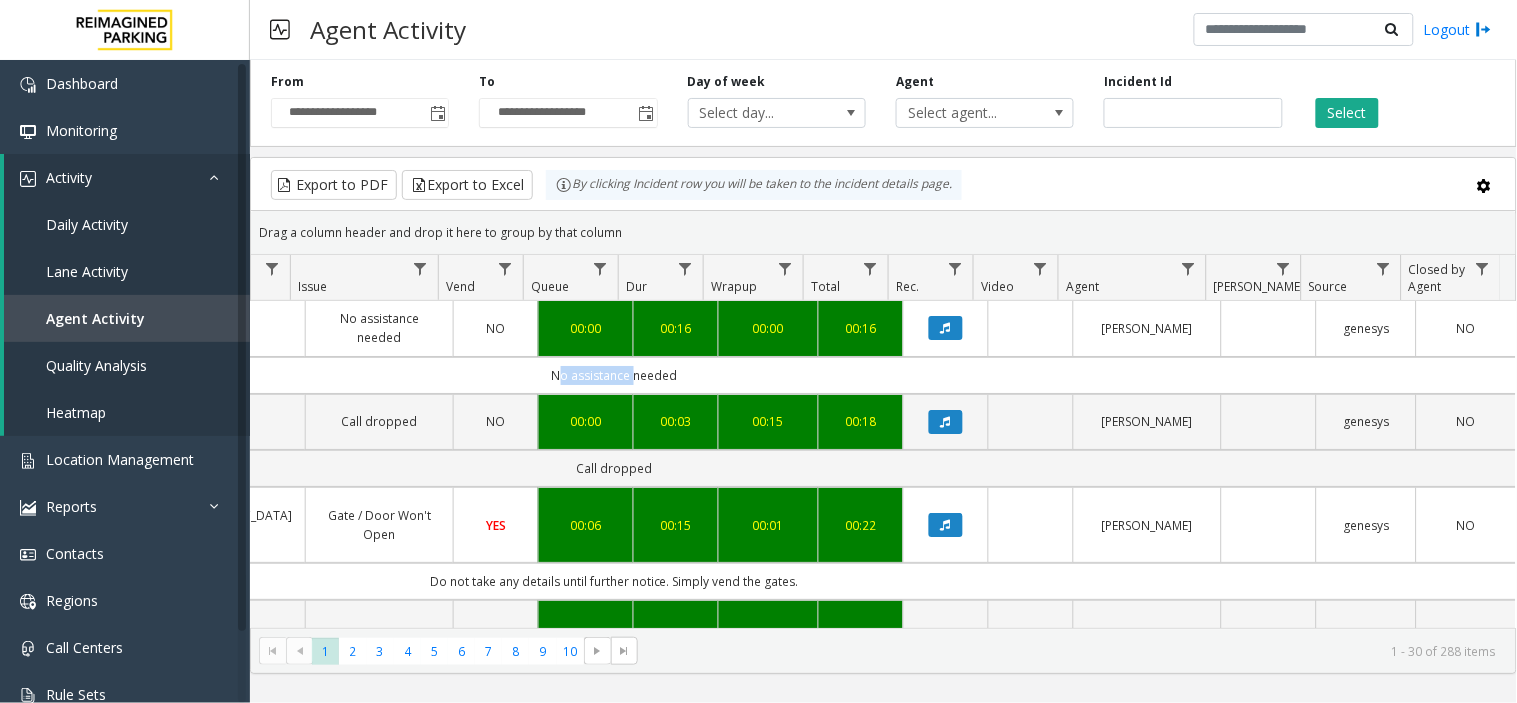 drag, startPoint x: 575, startPoint y: 377, endPoint x: 511, endPoint y: 368, distance: 64.629715 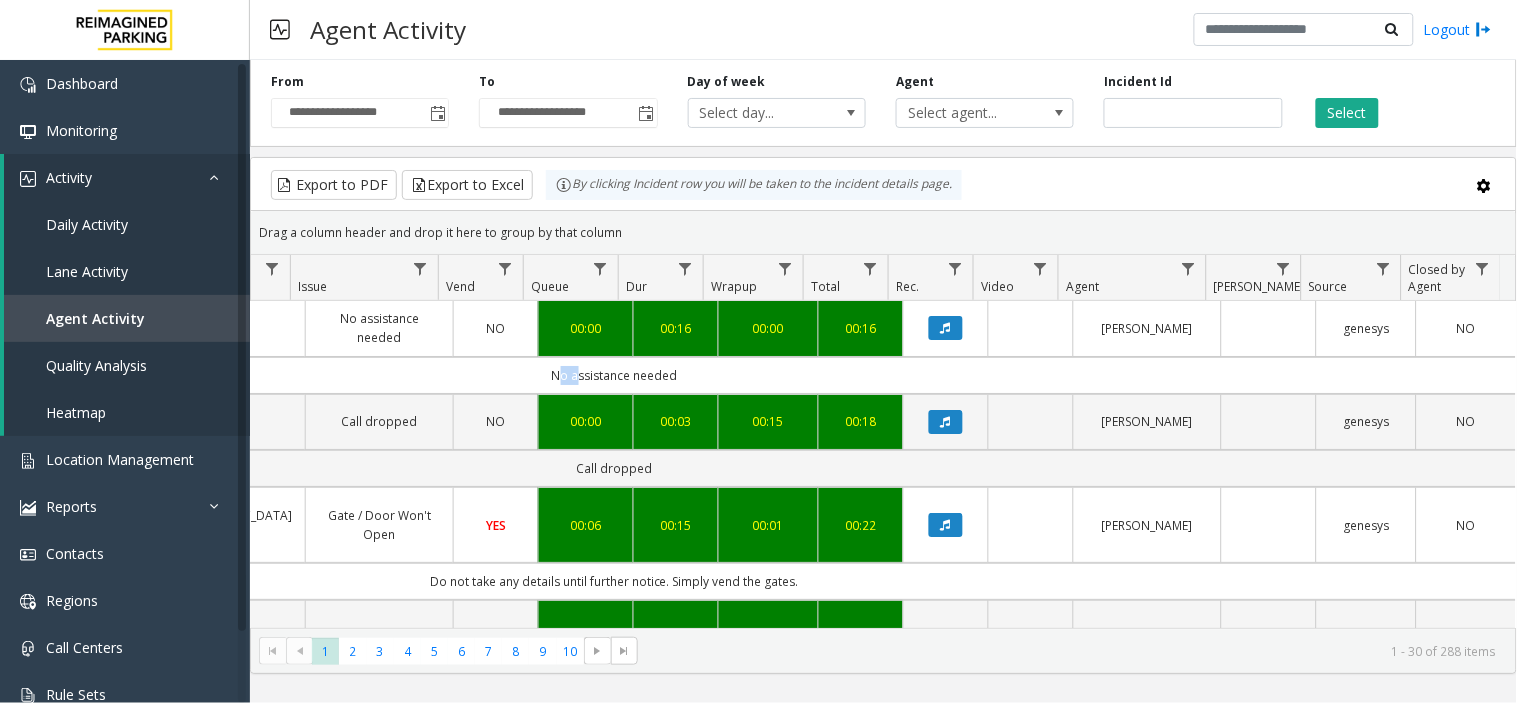 click on "No assistance needed" 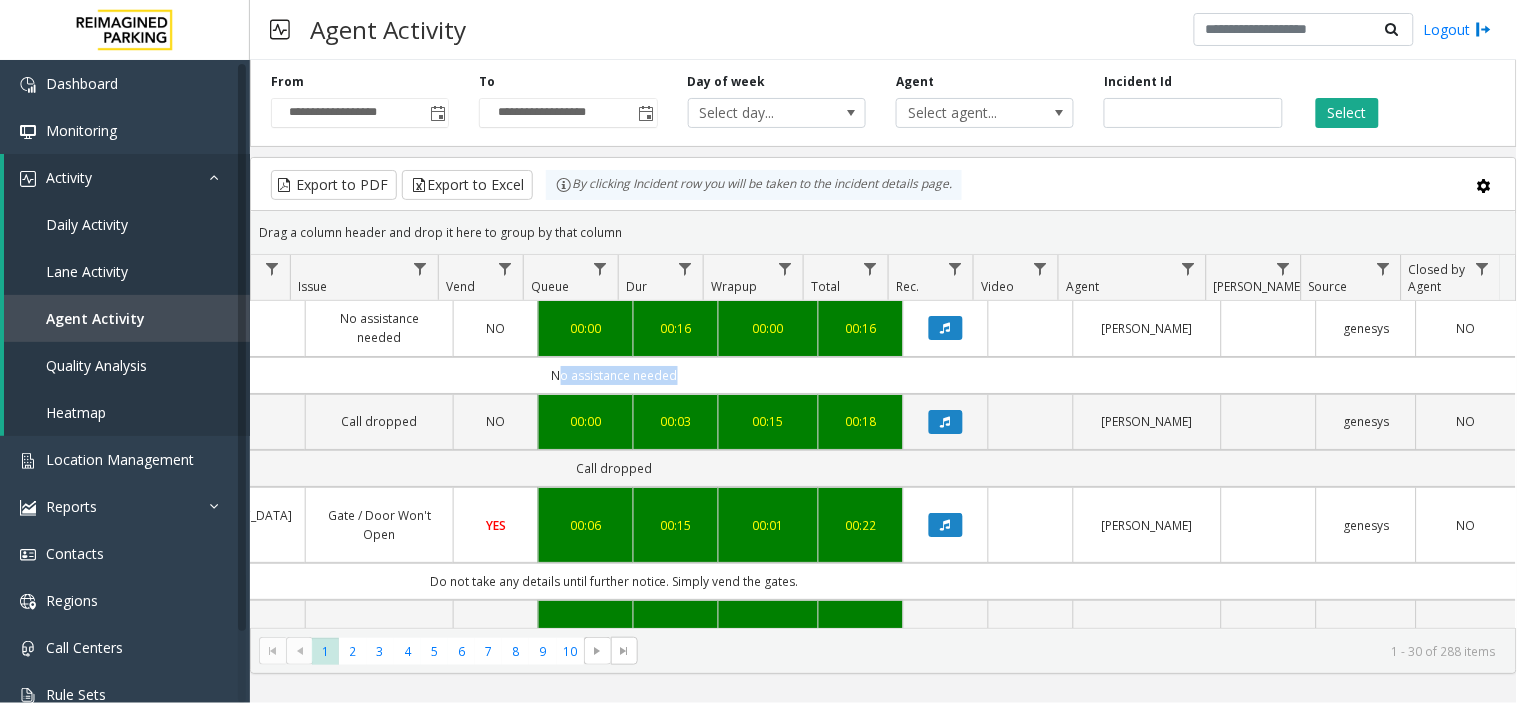 click on "No assistance needed" 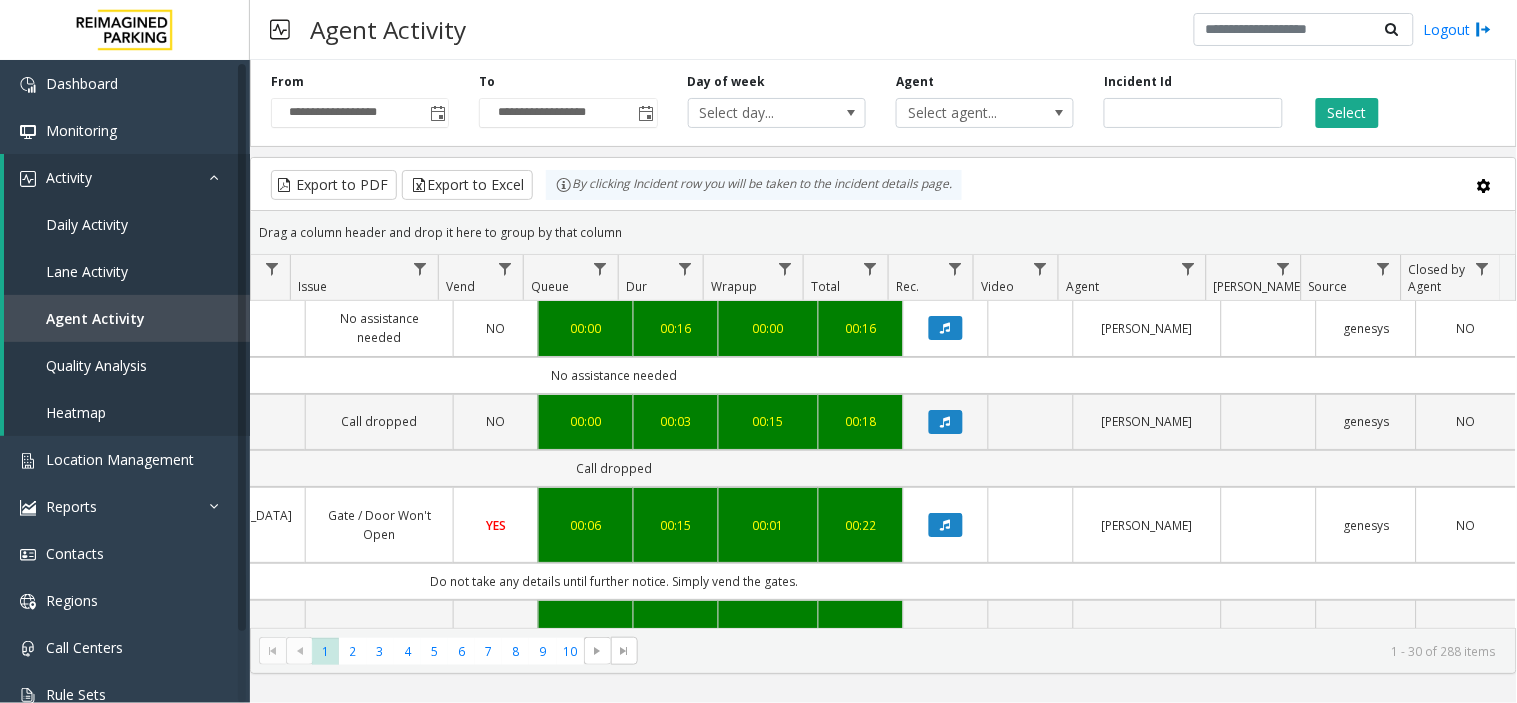 click on "Call dropped" 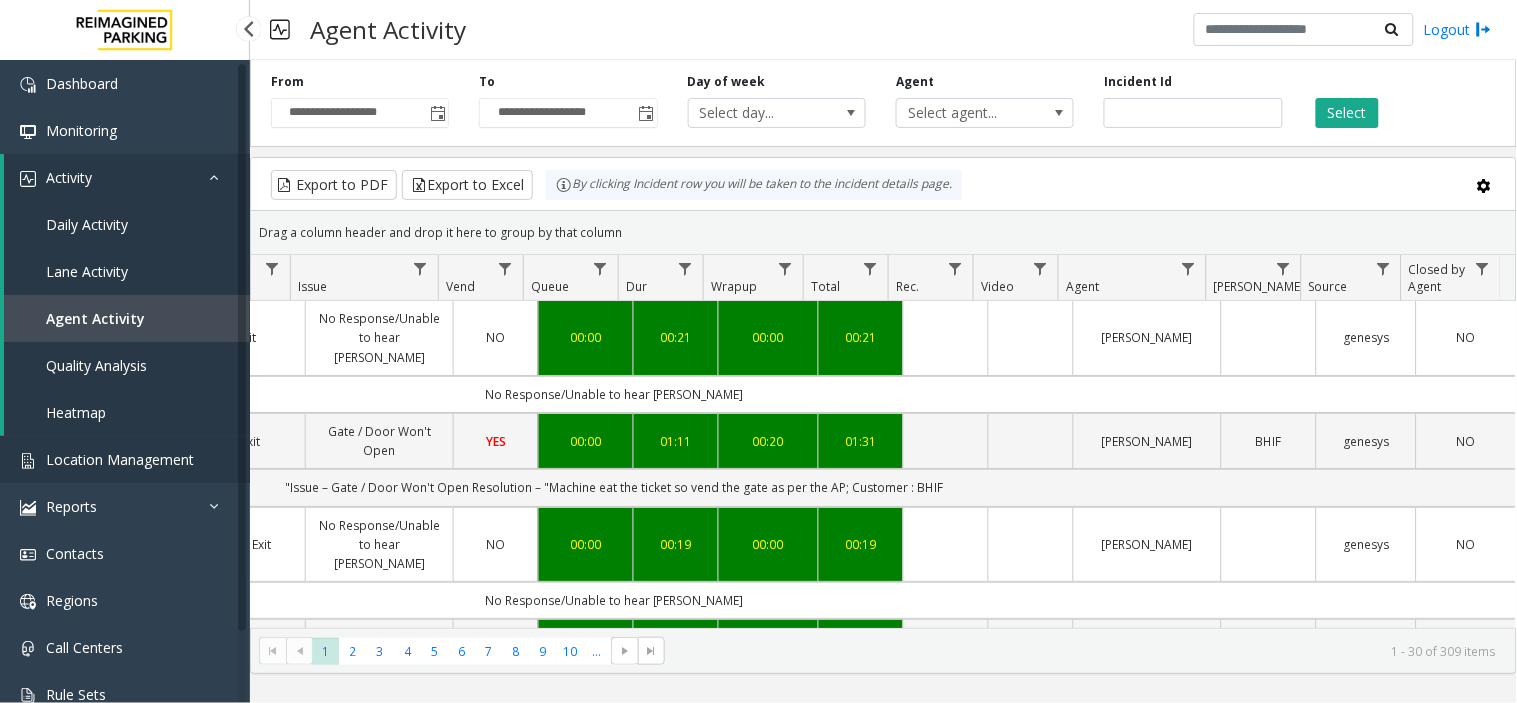 click on "Location Management" at bounding box center [120, 459] 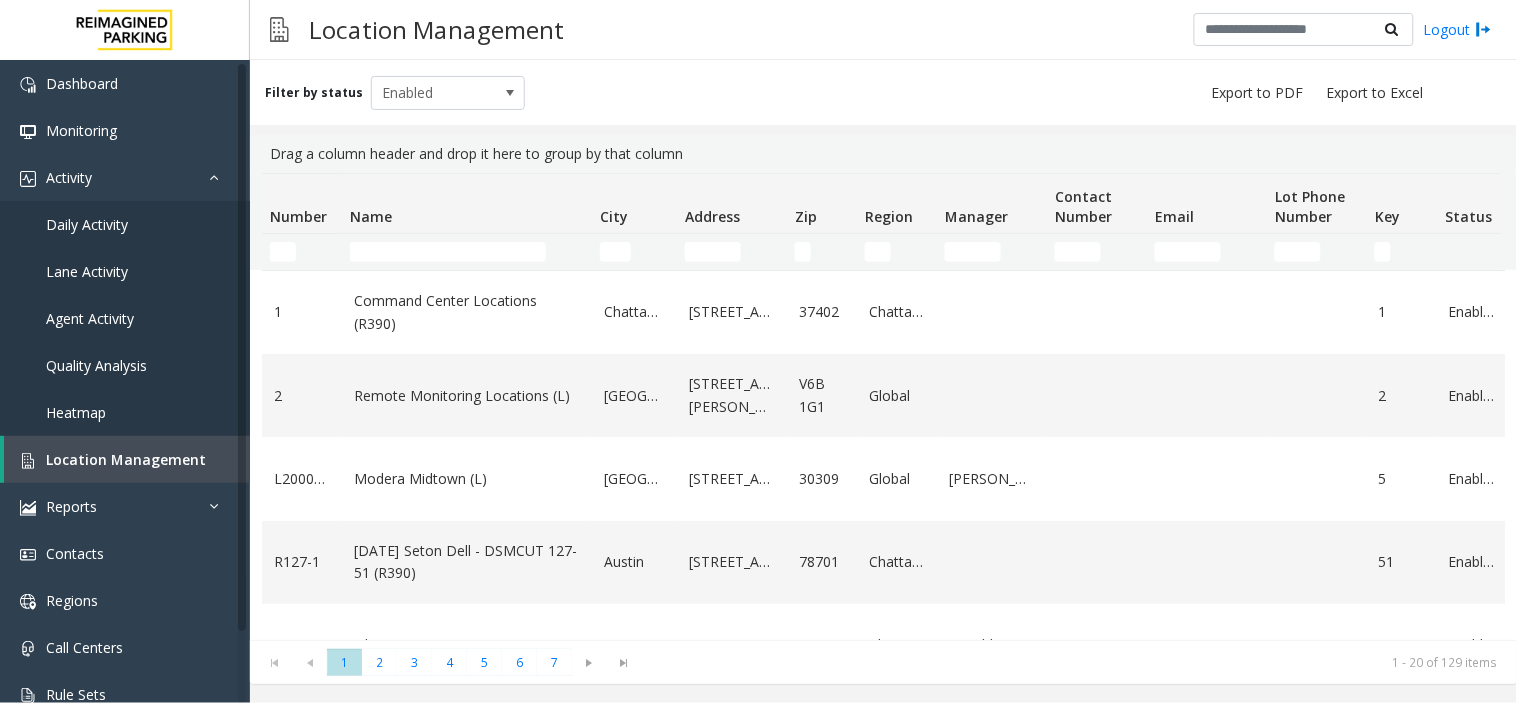 click 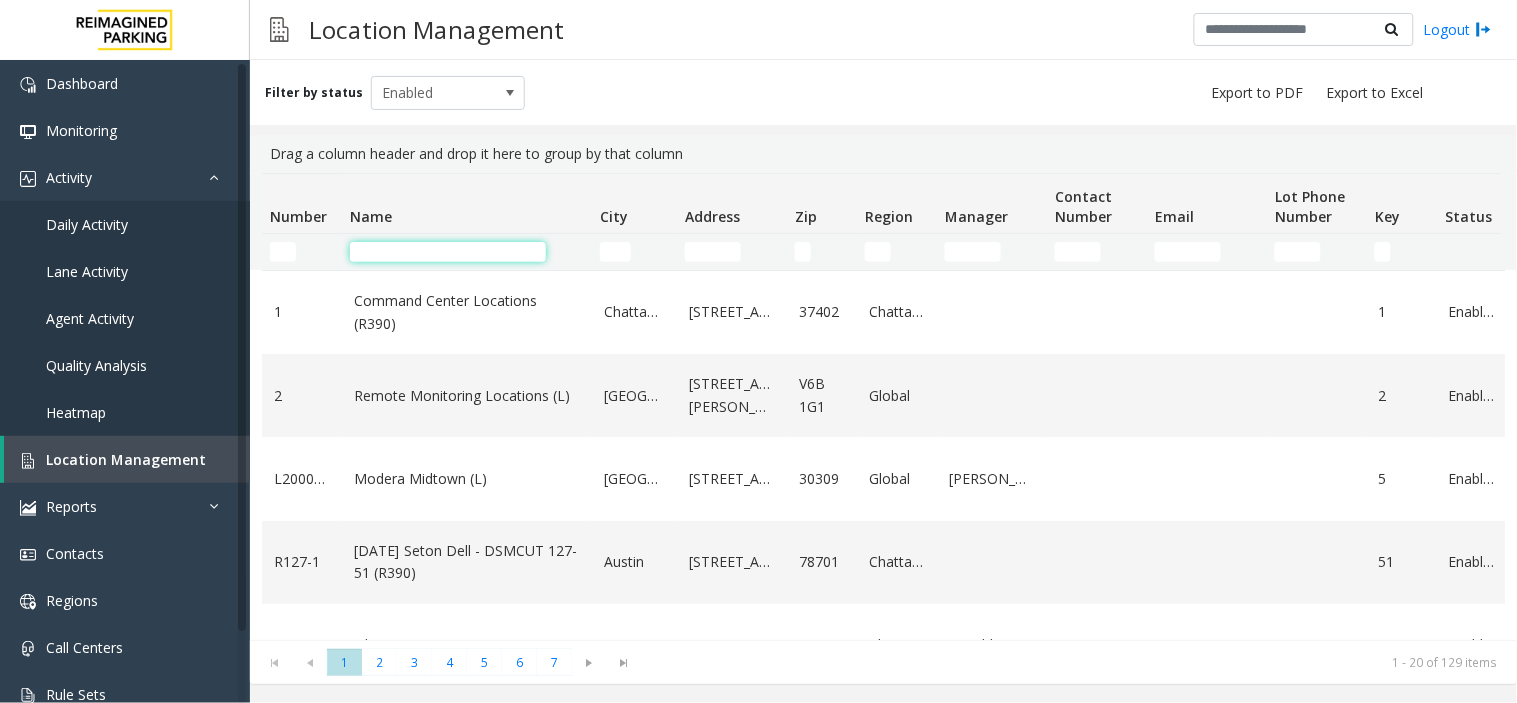 click 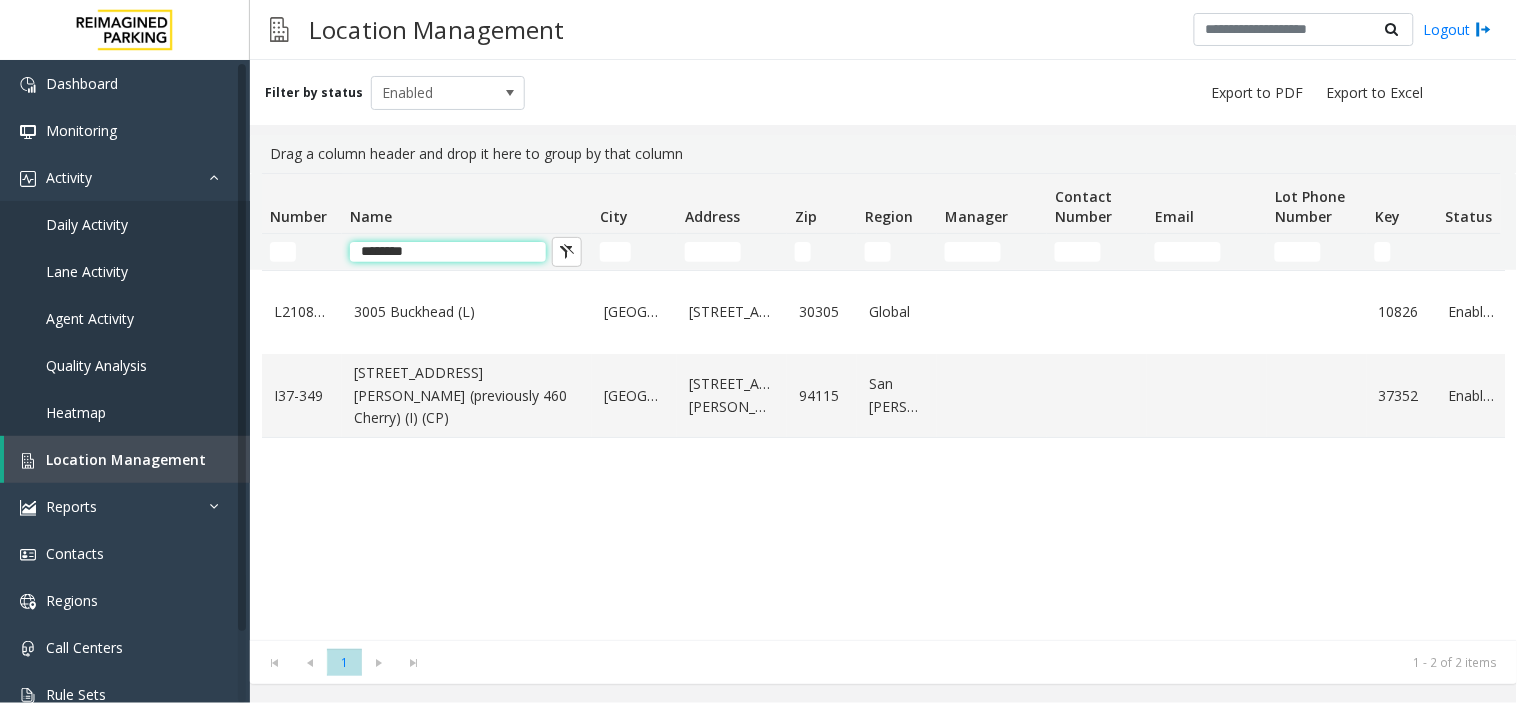 type on "********" 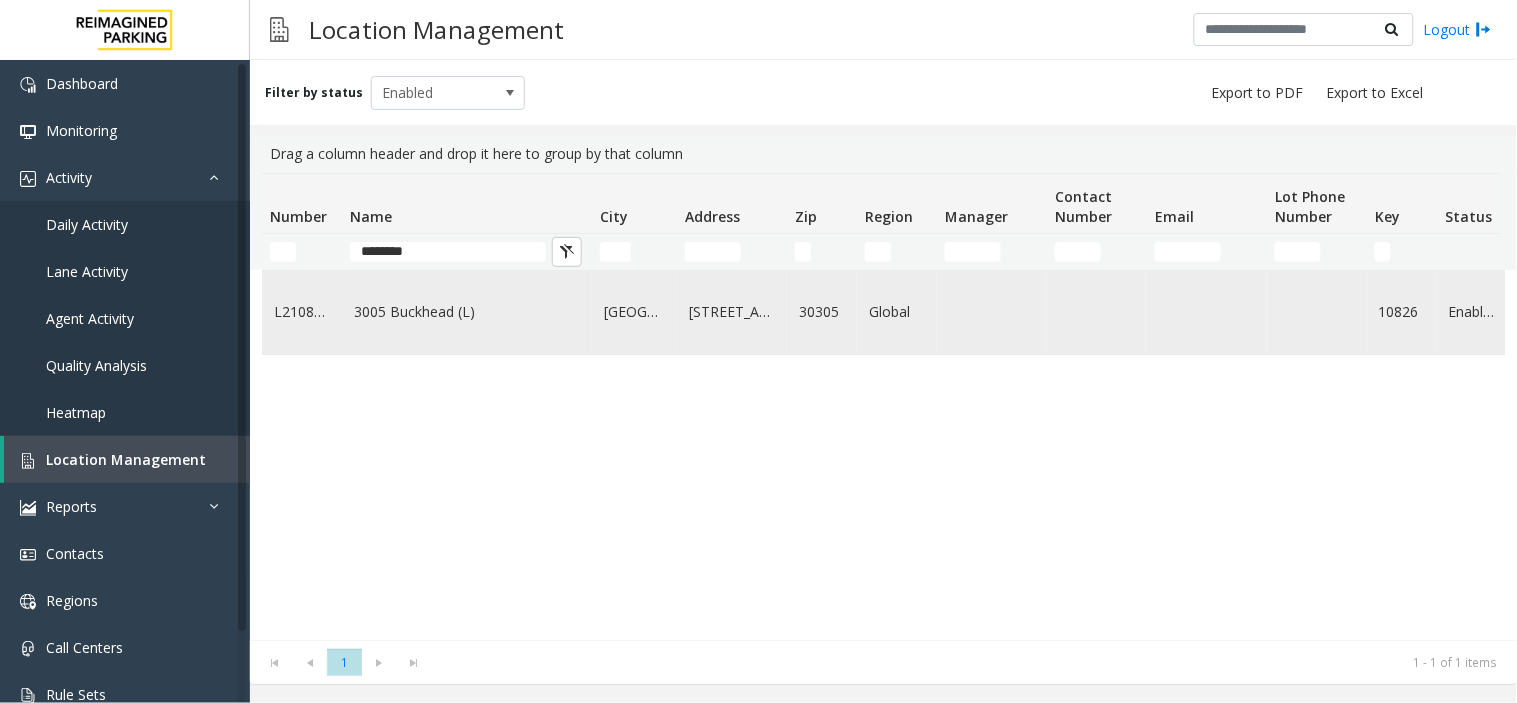 click on "3005 Buckhead (L)" 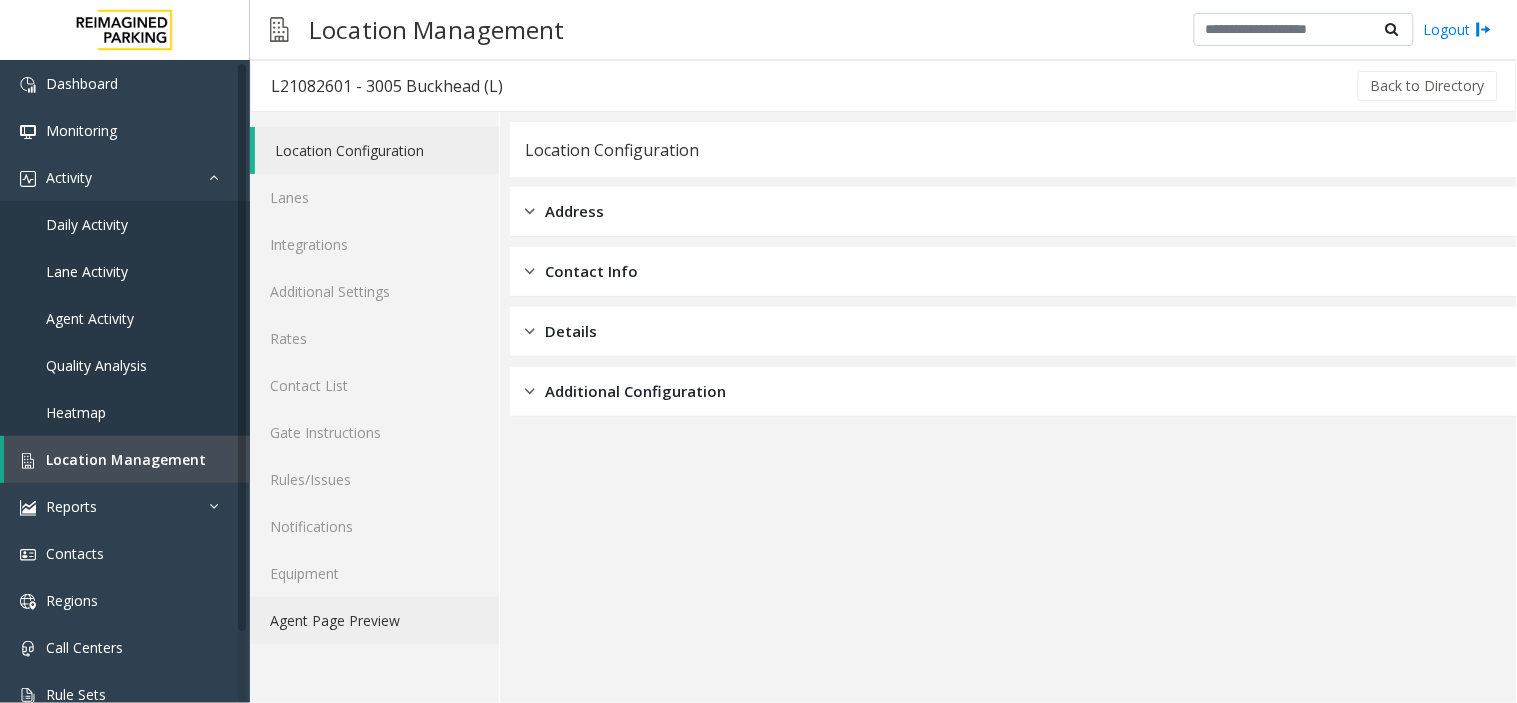 click on "Agent Page Preview" 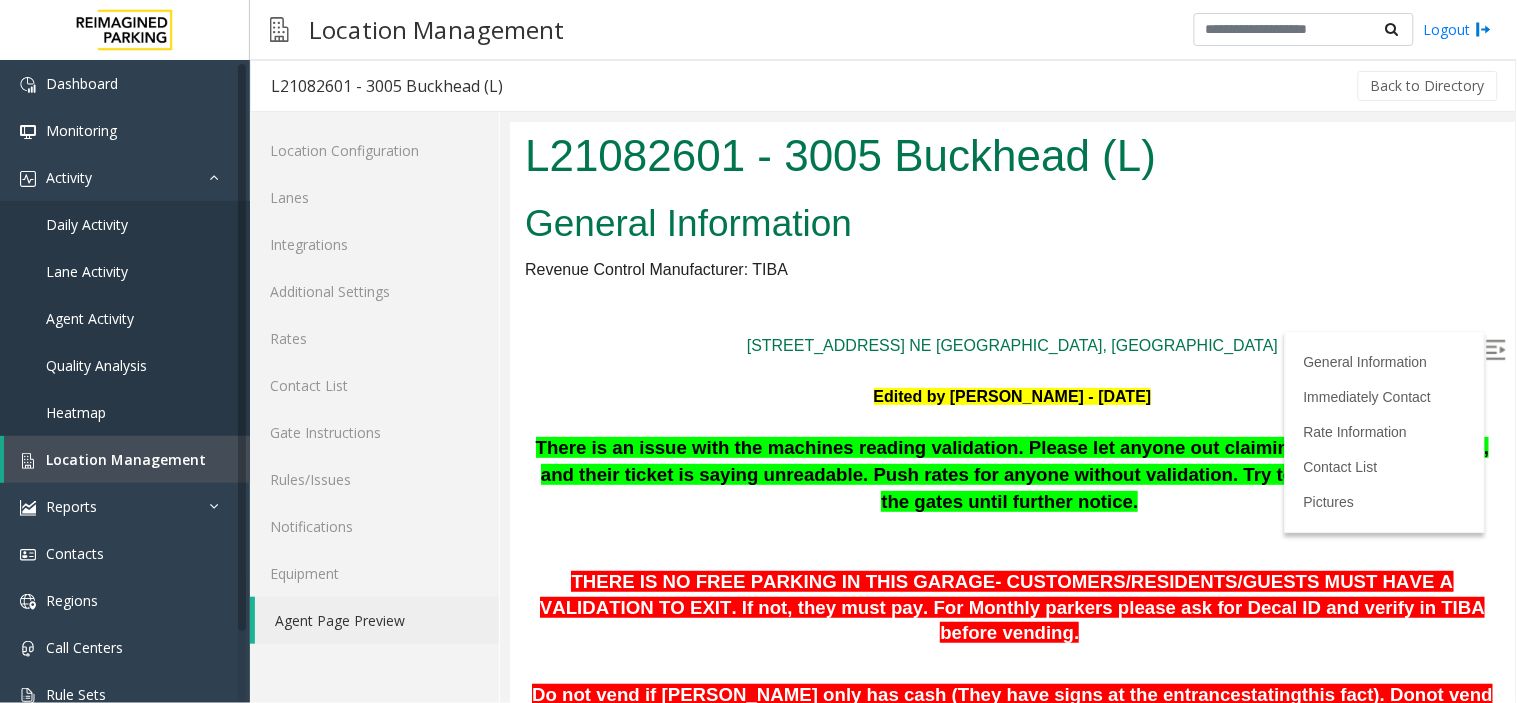 scroll, scrollTop: 777, scrollLeft: 0, axis: vertical 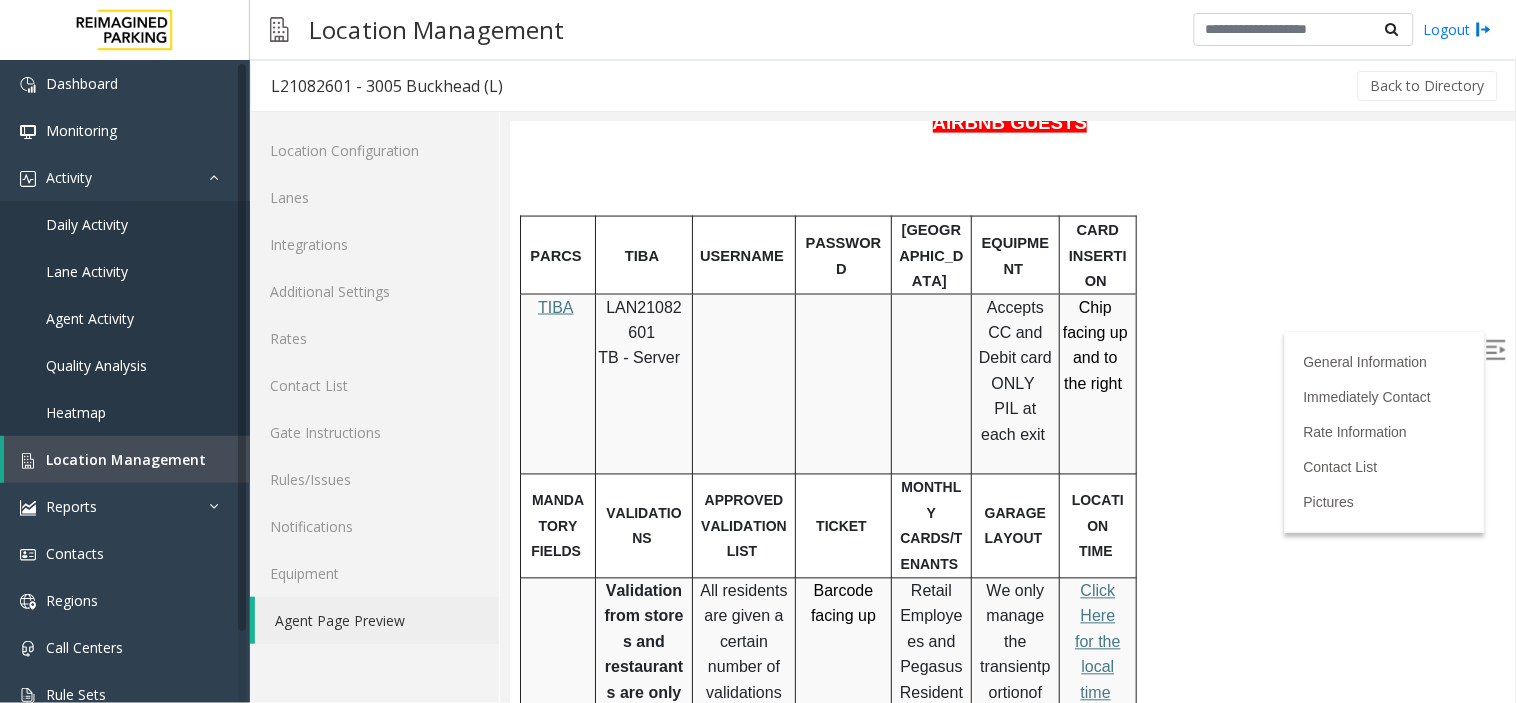 click on "LAN21082601" at bounding box center (643, 319) 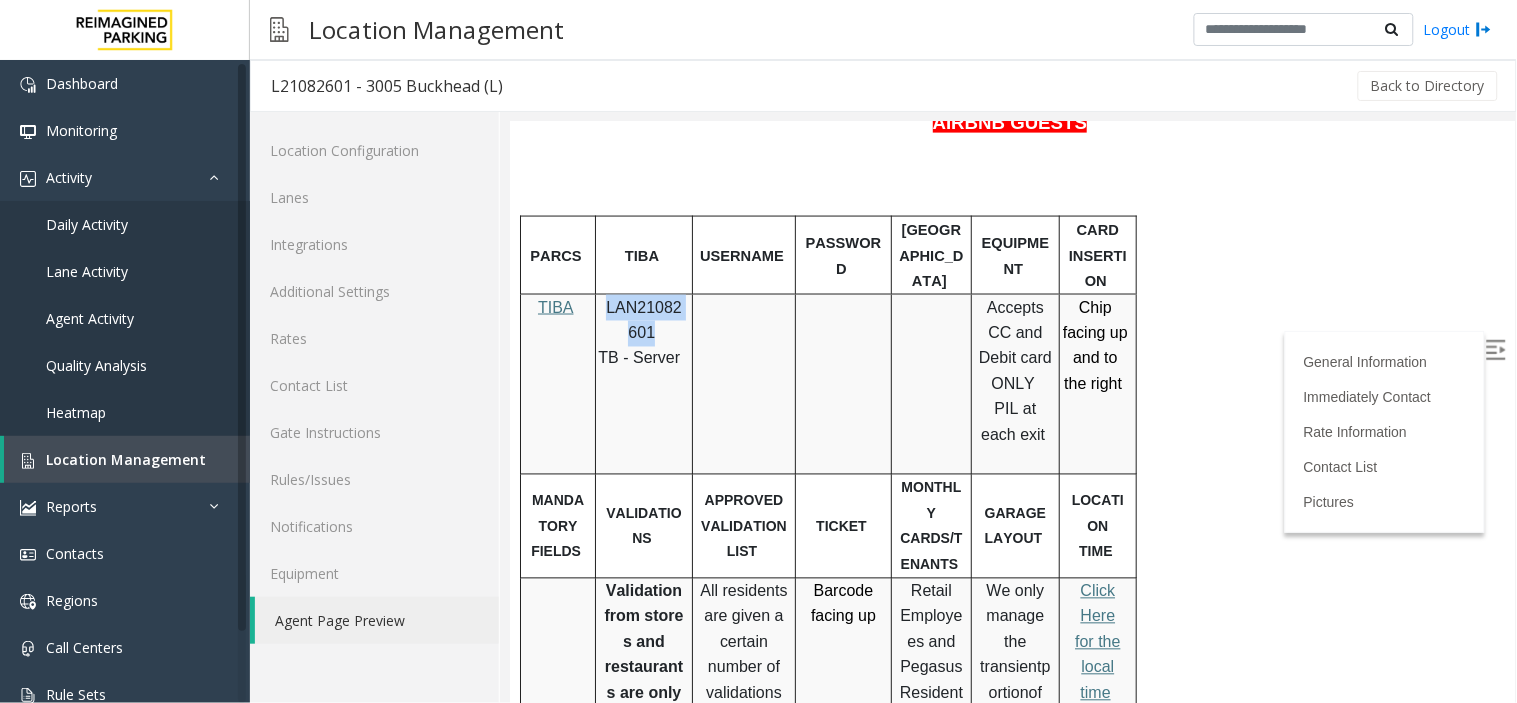 drag, startPoint x: 642, startPoint y: 235, endPoint x: 629, endPoint y: 238, distance: 13.341664 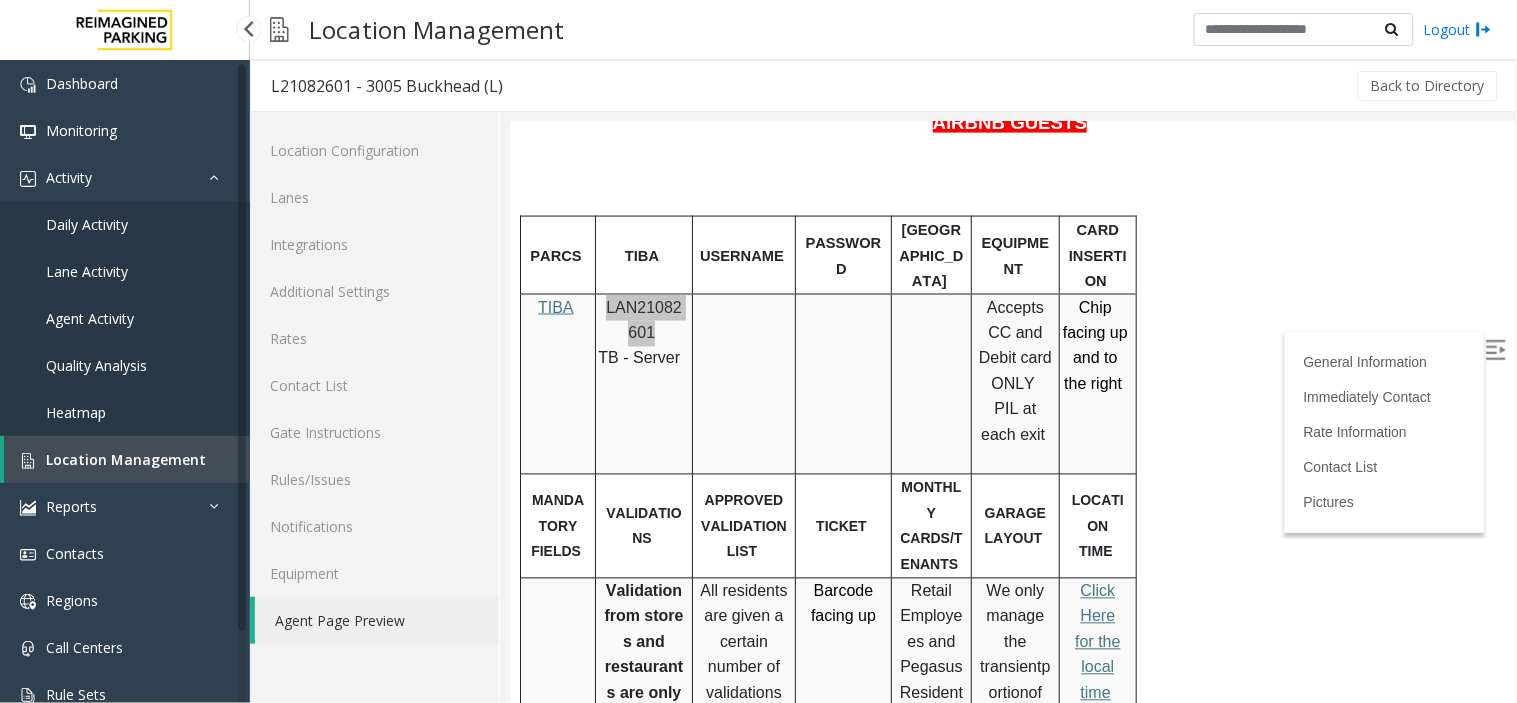 click on "Location Management" at bounding box center (126, 459) 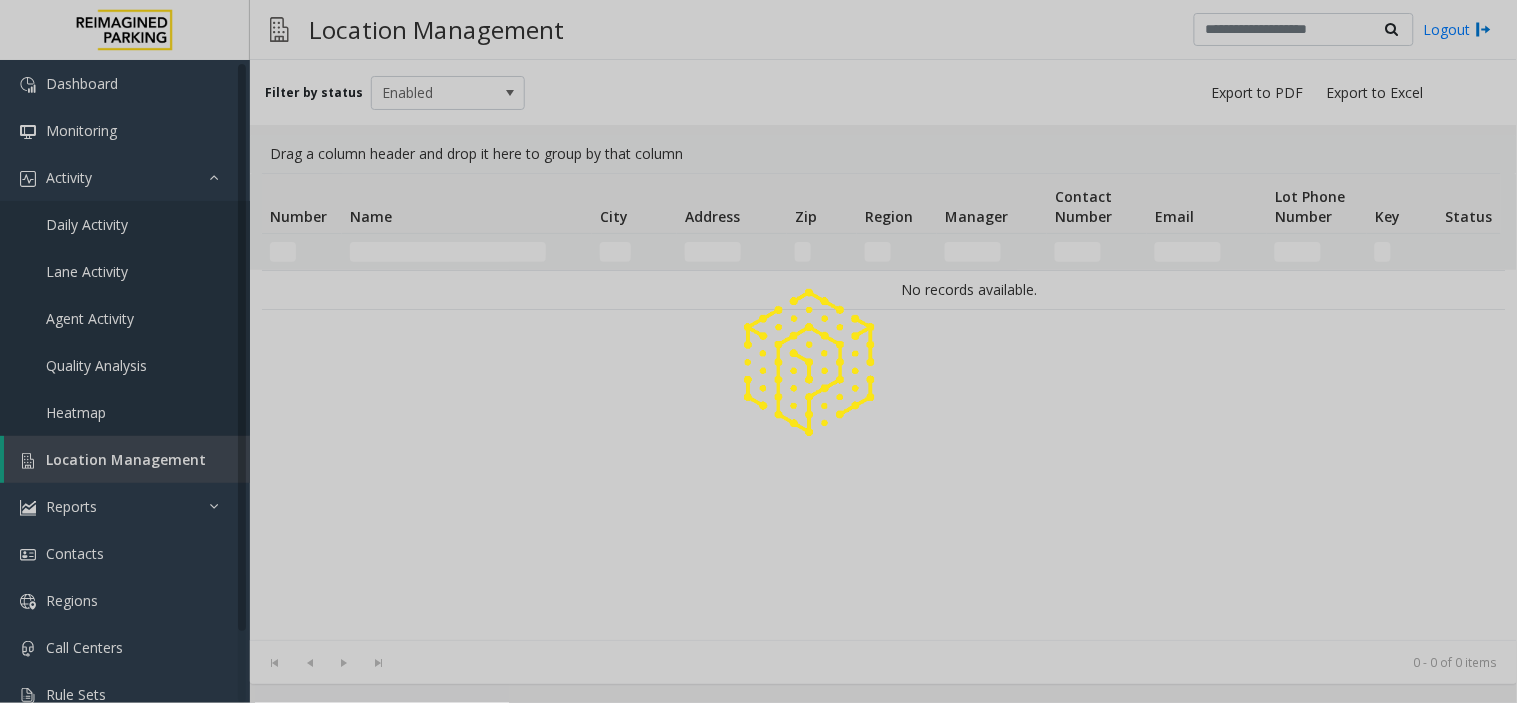 click 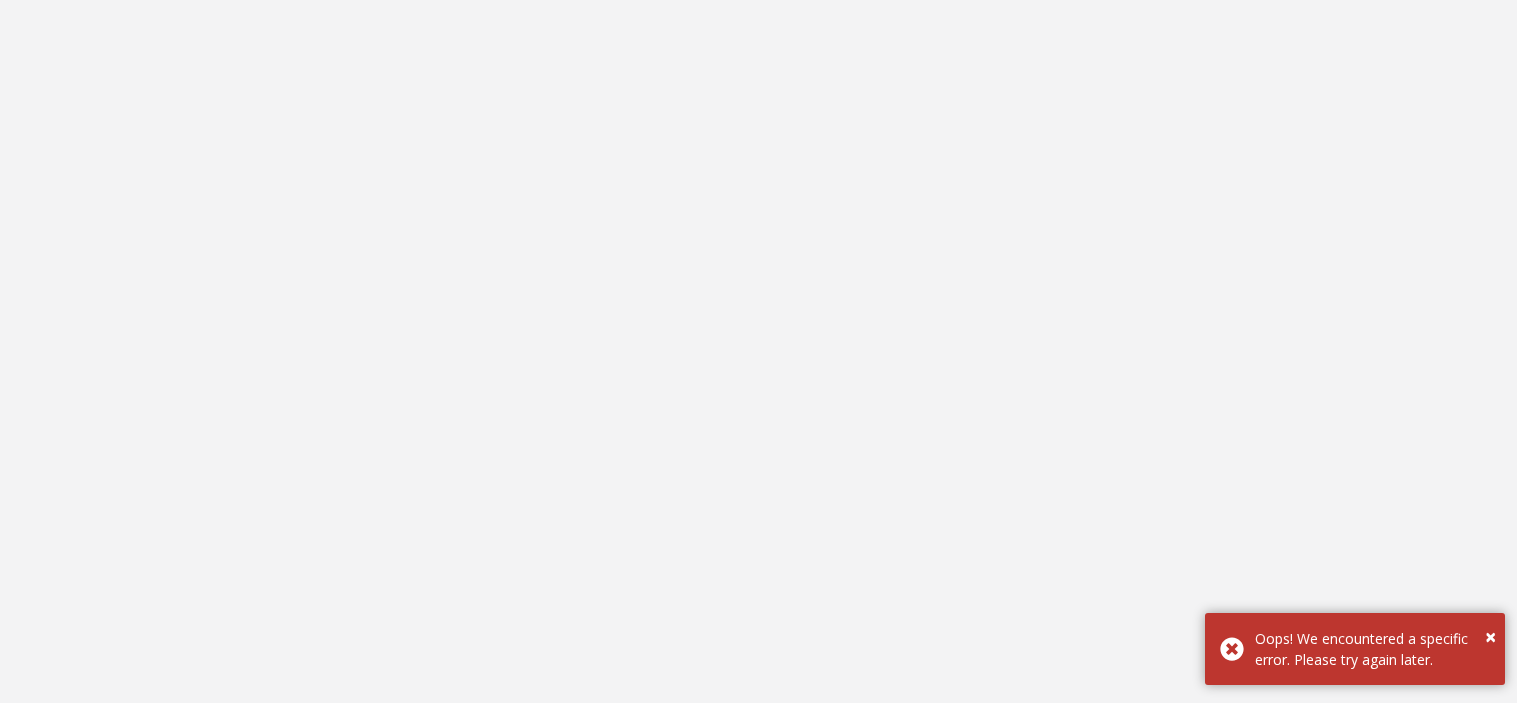 scroll, scrollTop: 0, scrollLeft: 0, axis: both 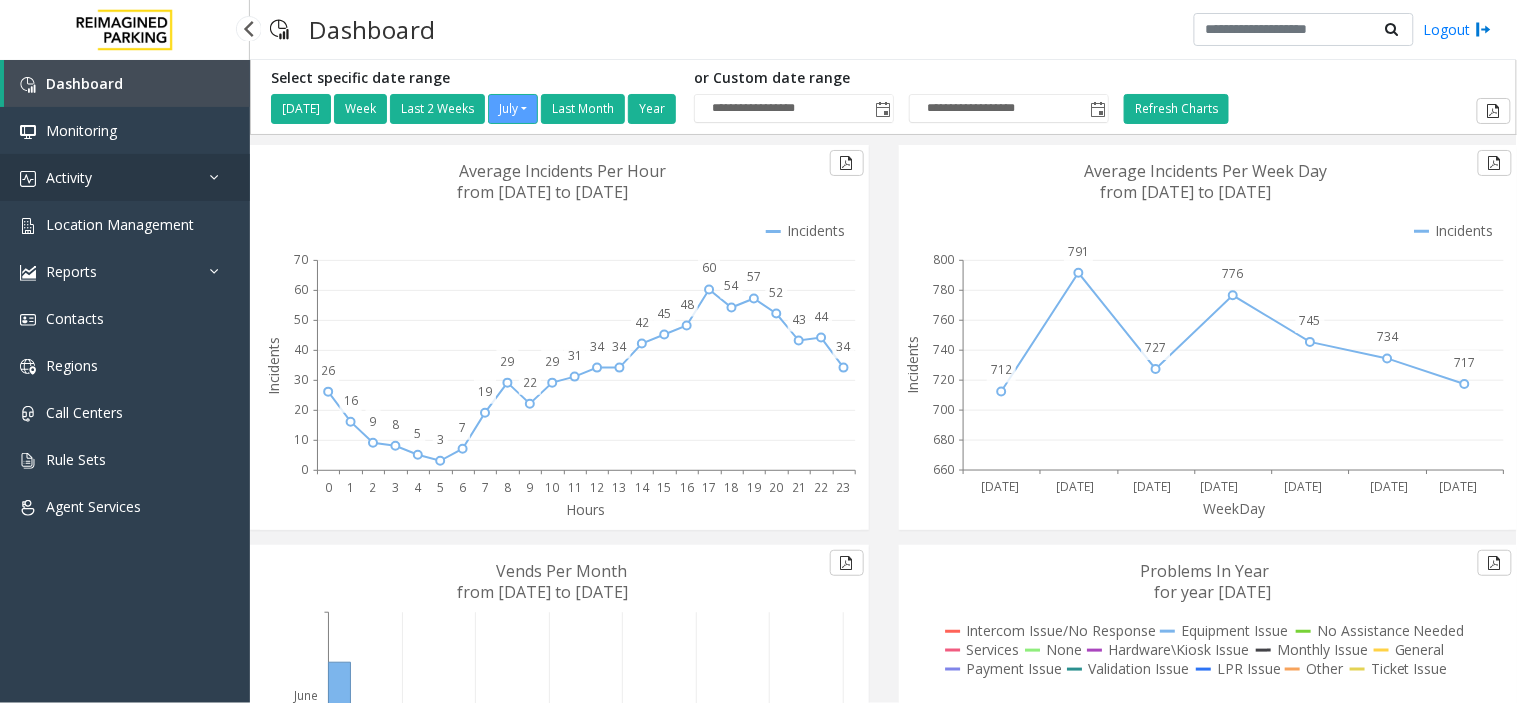 click on "Activity" at bounding box center [125, 177] 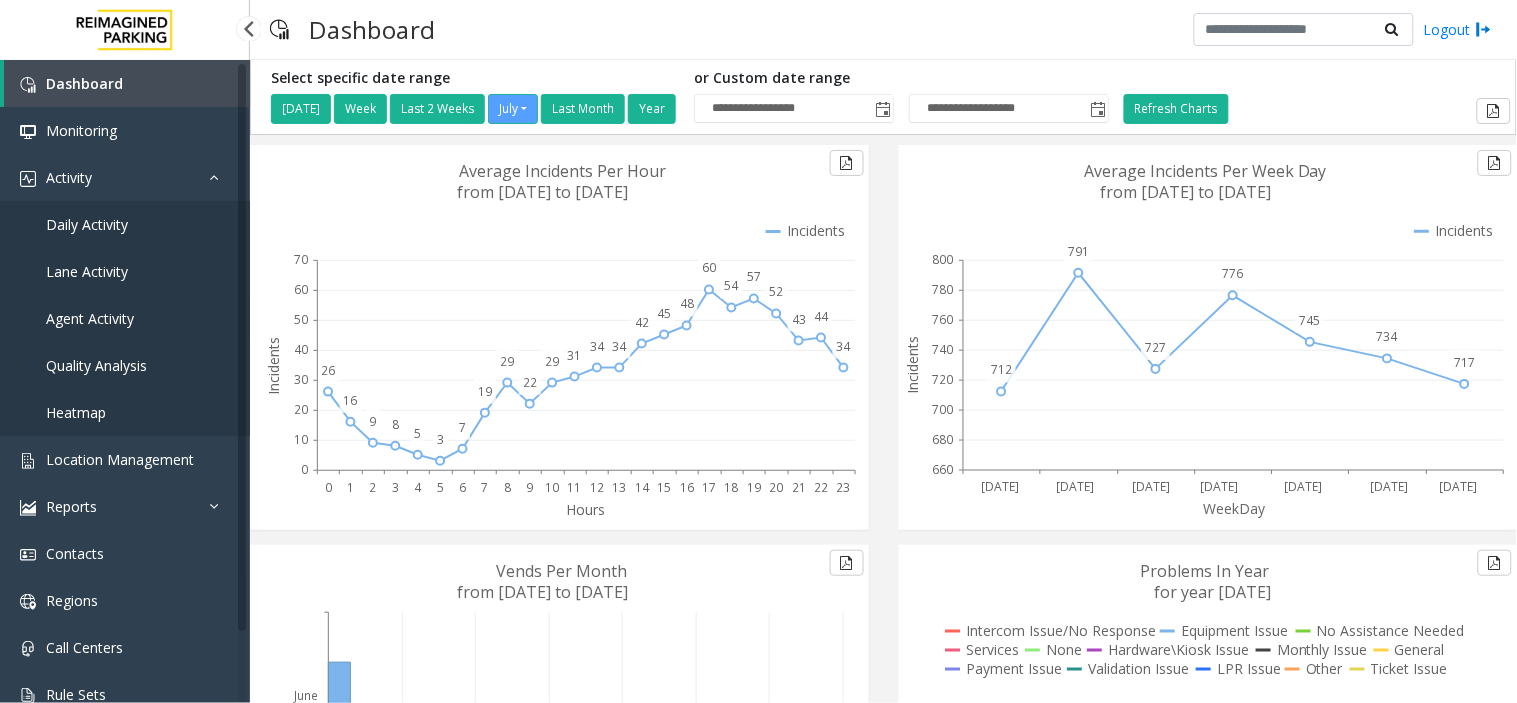 click on "Agent Activity" at bounding box center (125, 318) 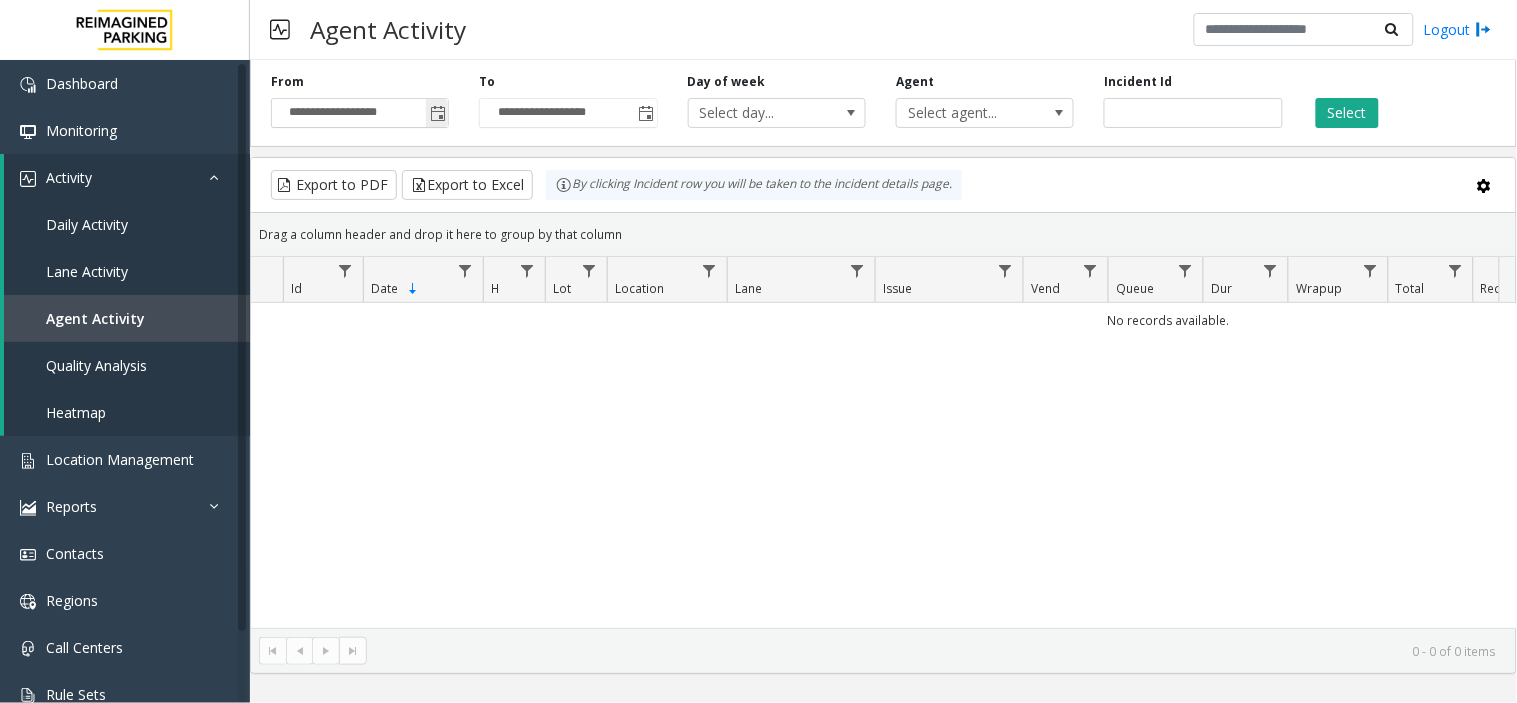 click 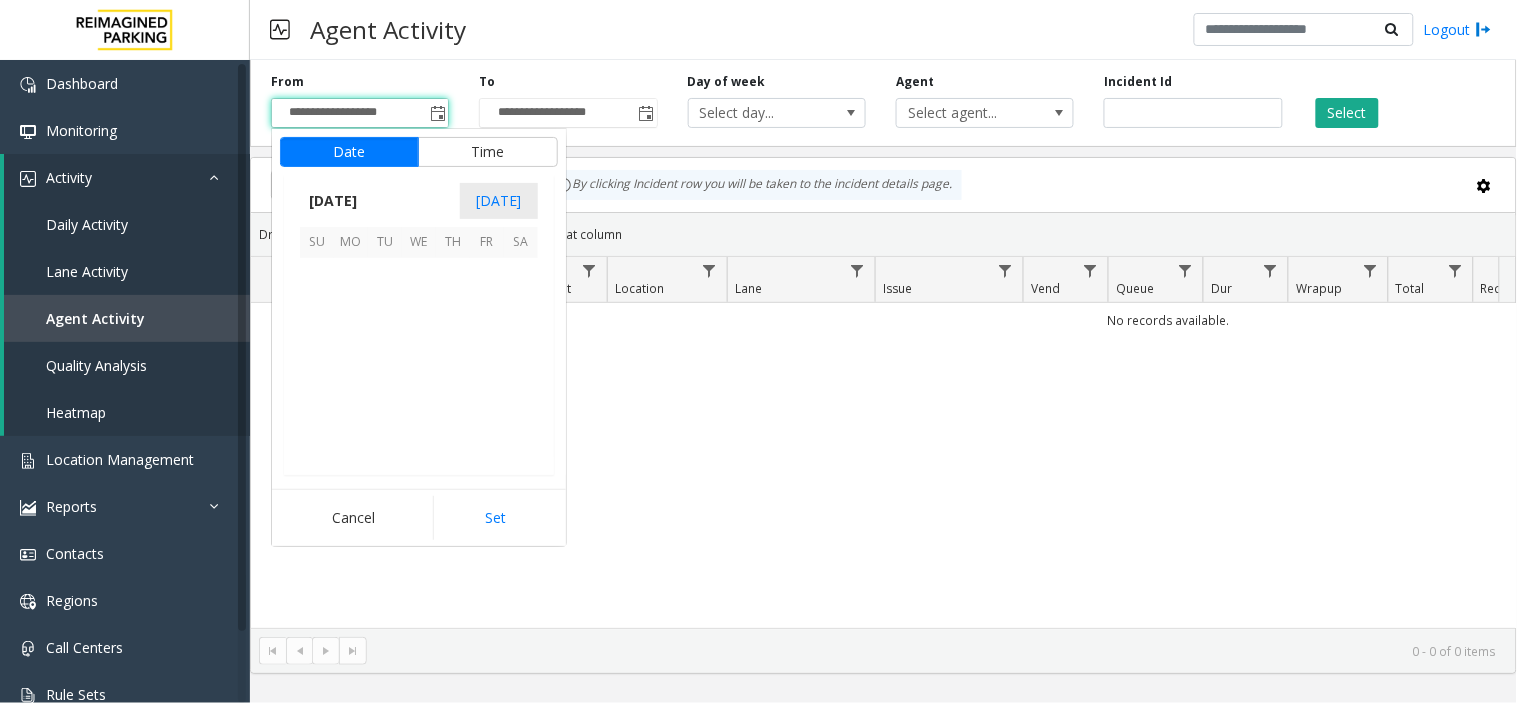 scroll, scrollTop: 358354, scrollLeft: 0, axis: vertical 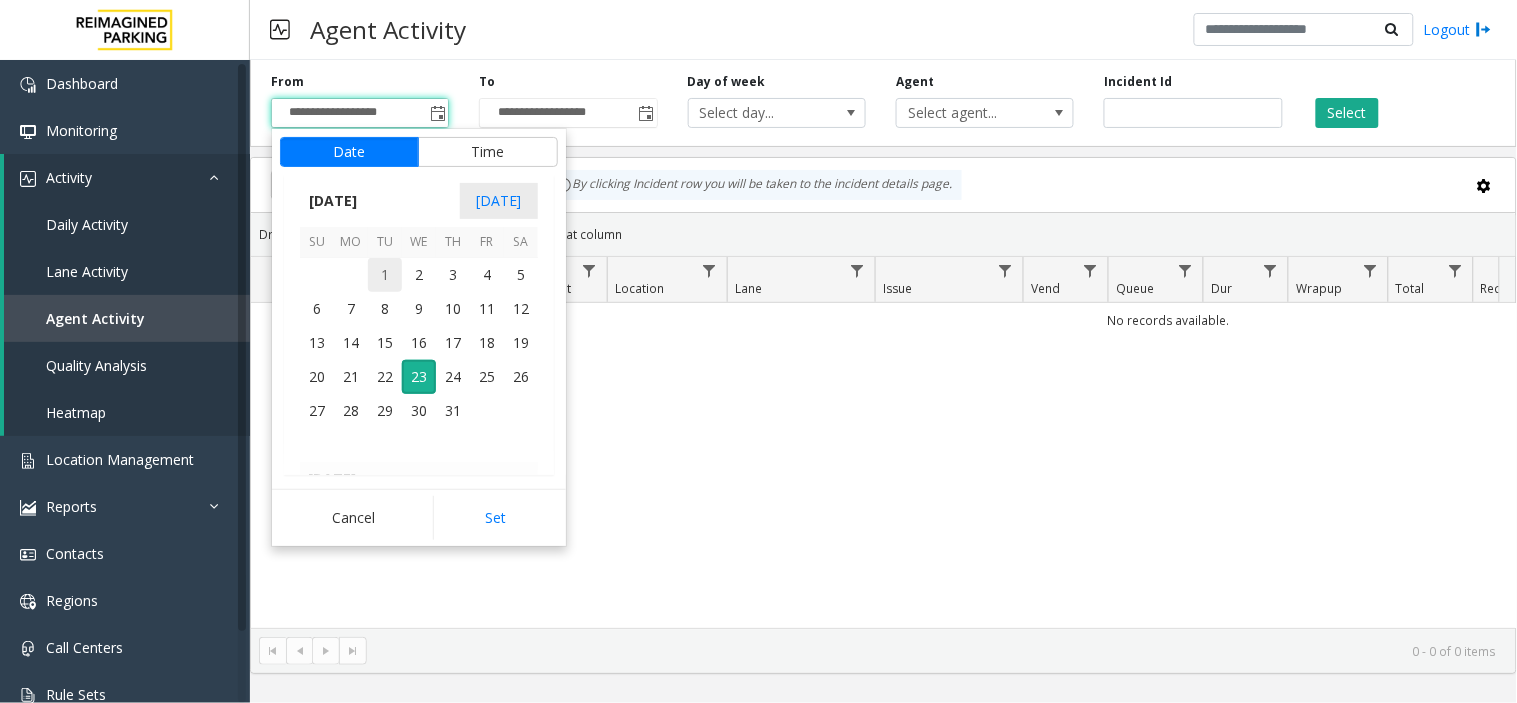 click on "1" at bounding box center [385, 275] 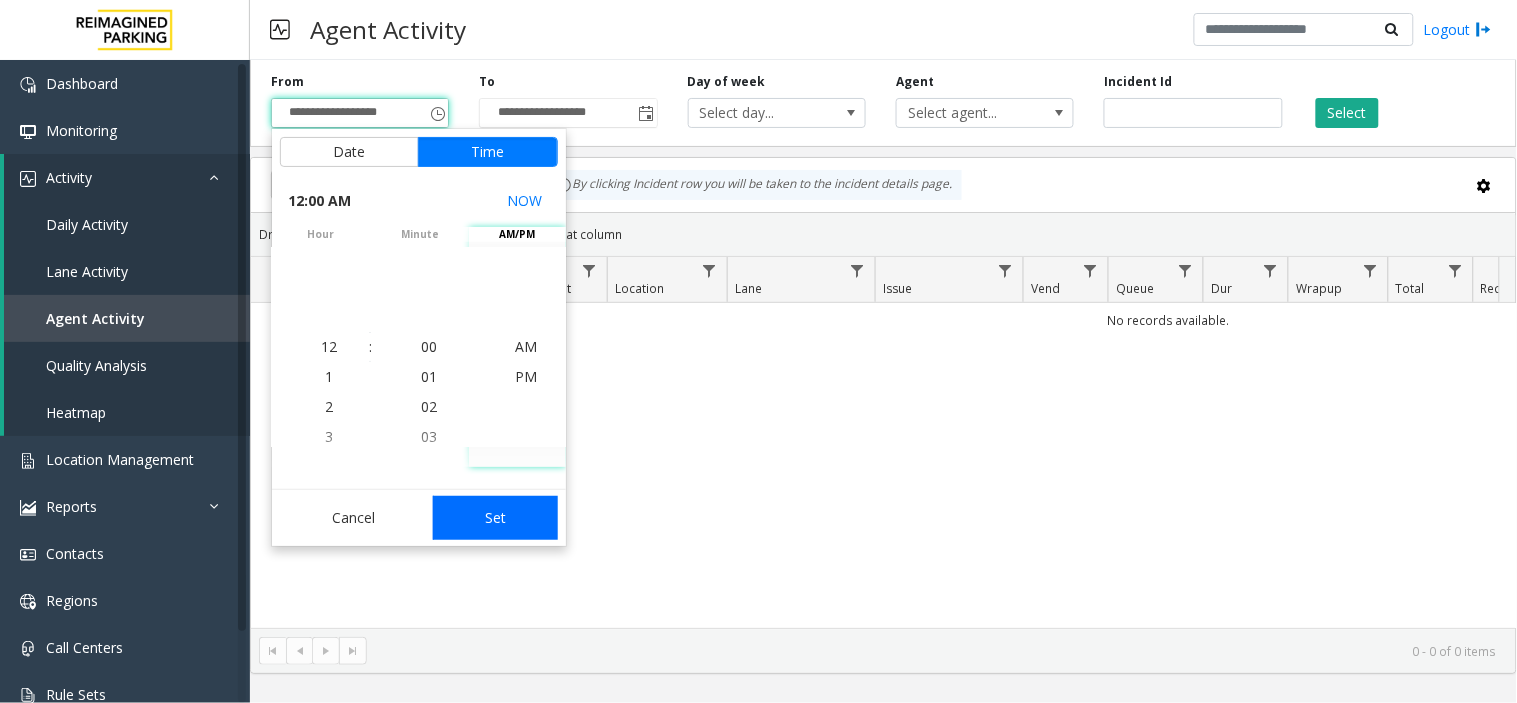 click on "Set" 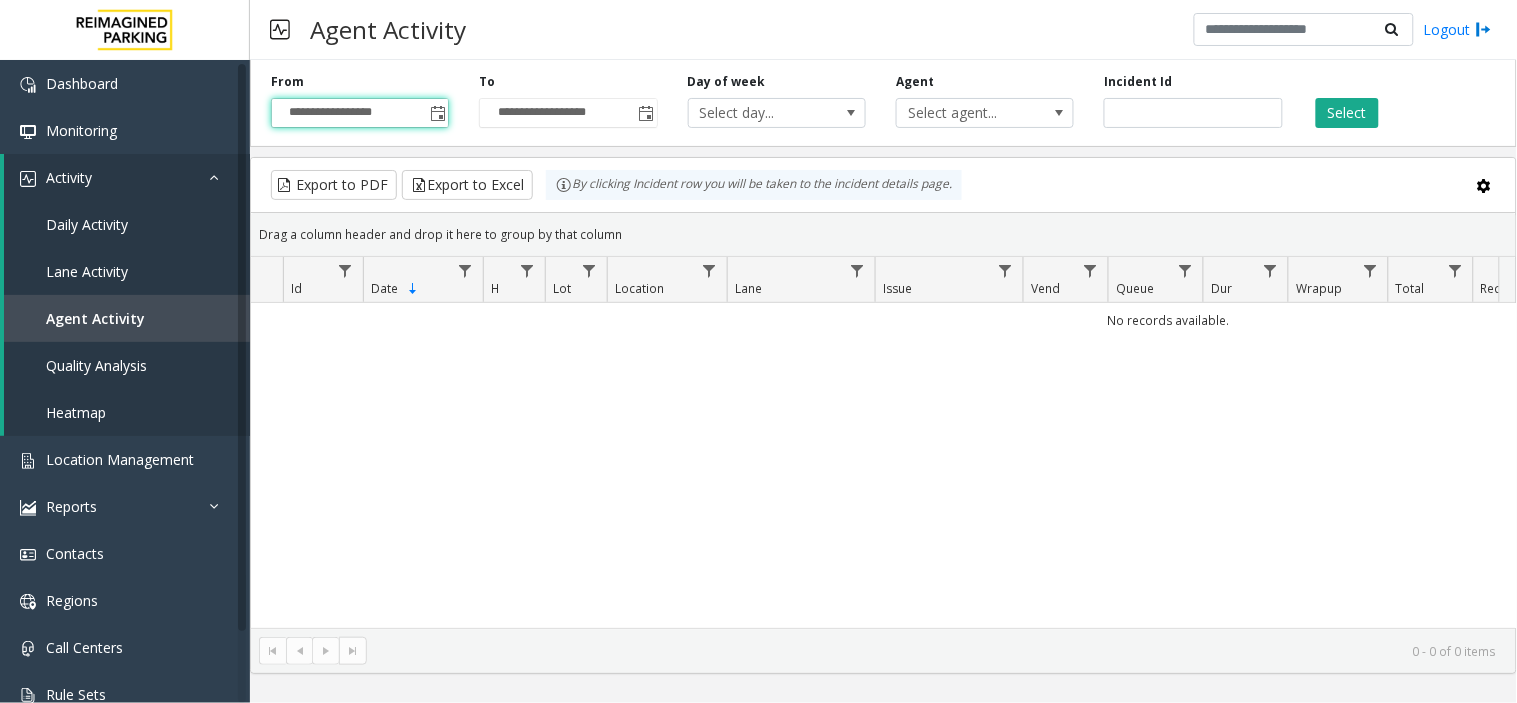 click on "Select" 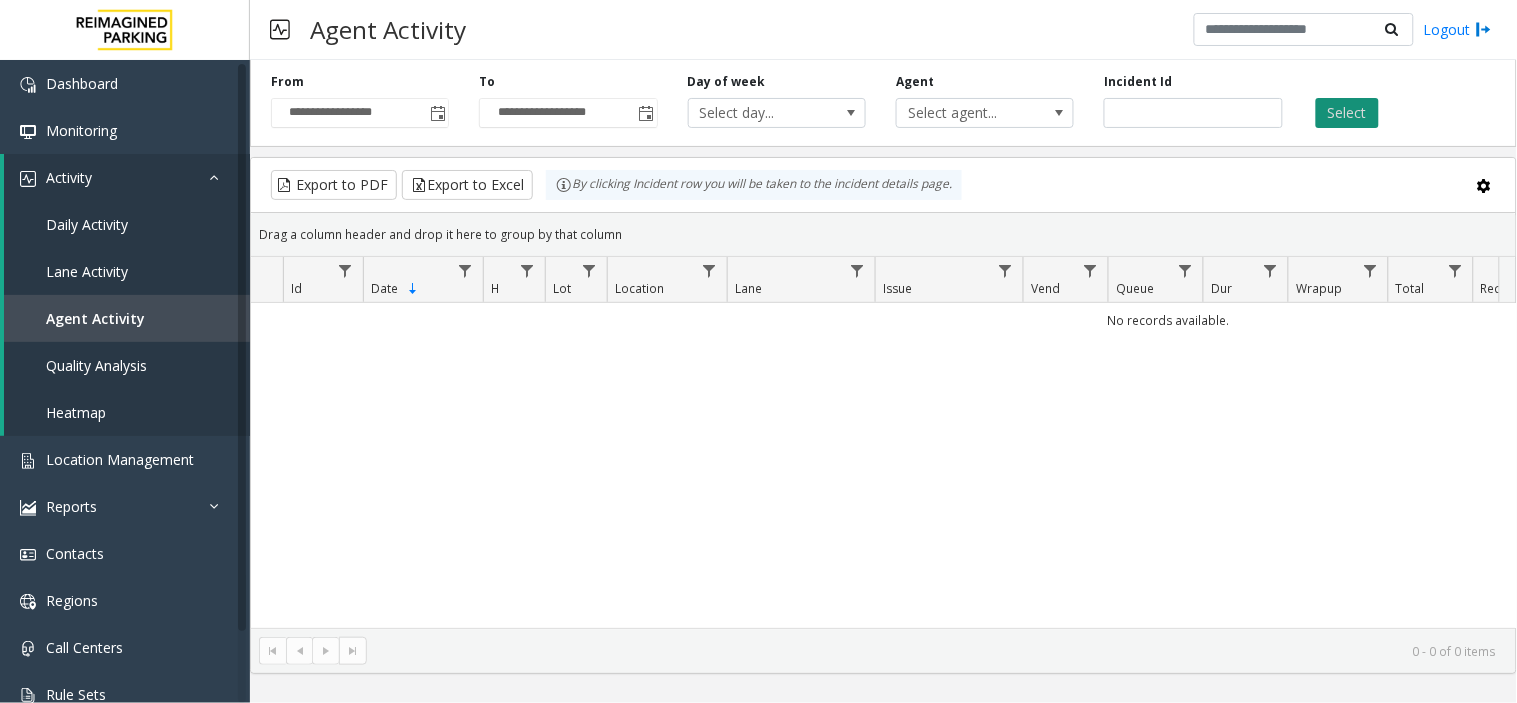 click on "Select" 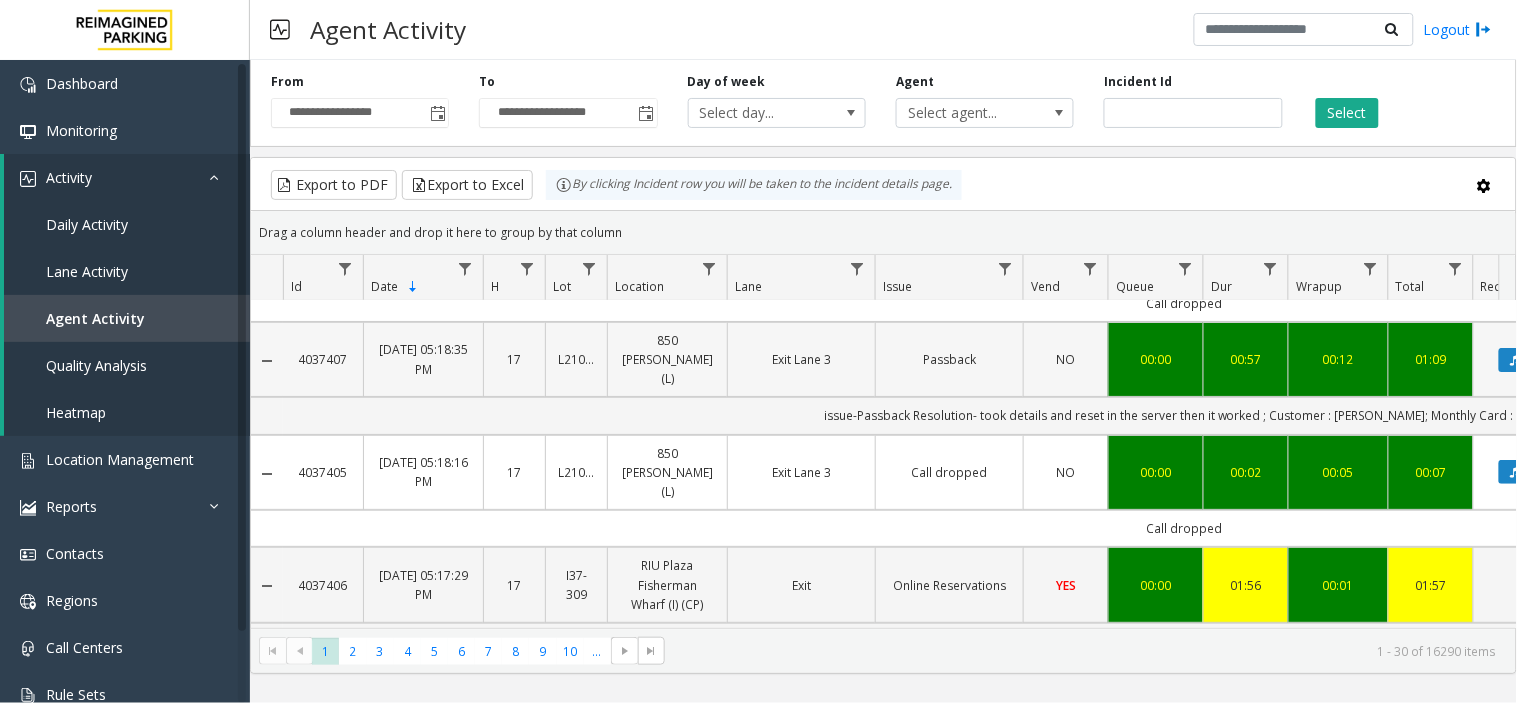 scroll, scrollTop: 111, scrollLeft: 0, axis: vertical 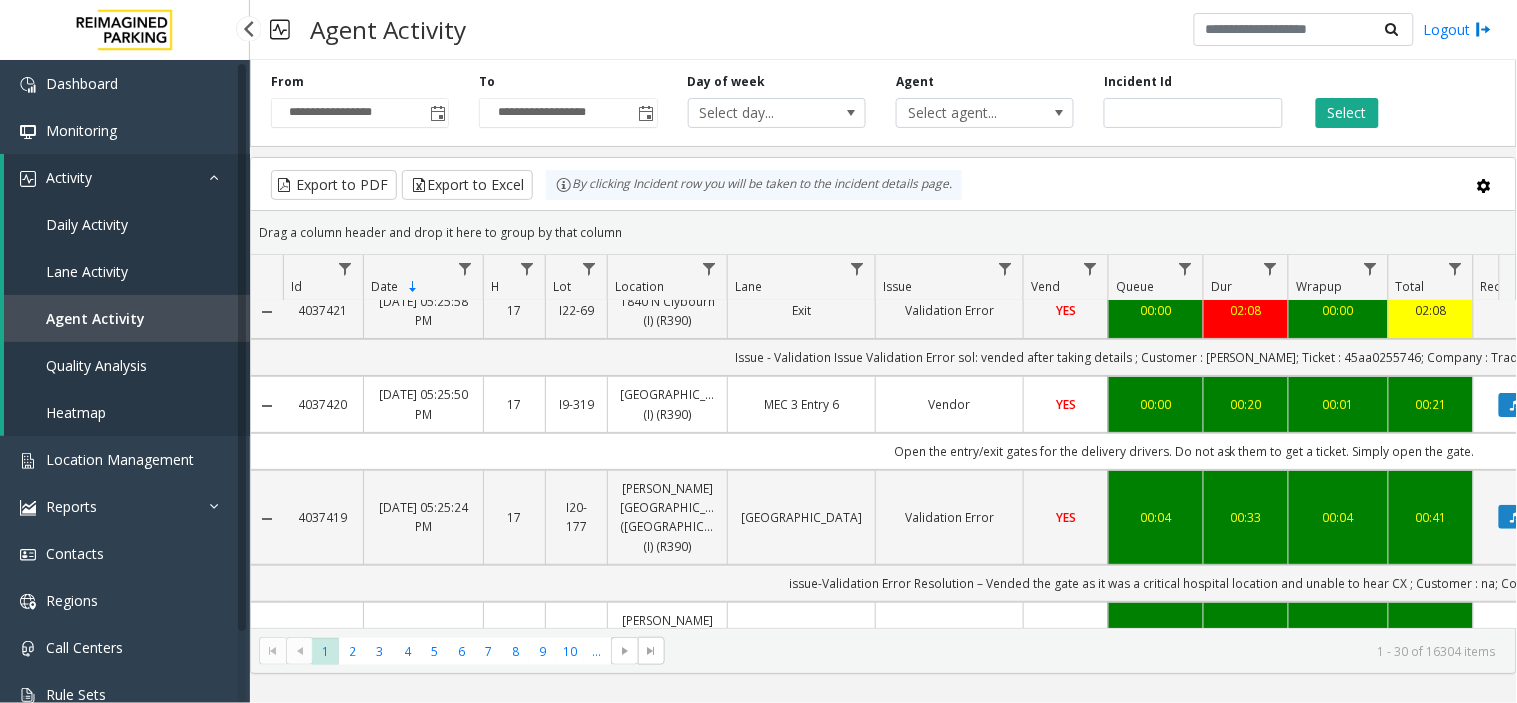 click on "Activity" at bounding box center [127, 177] 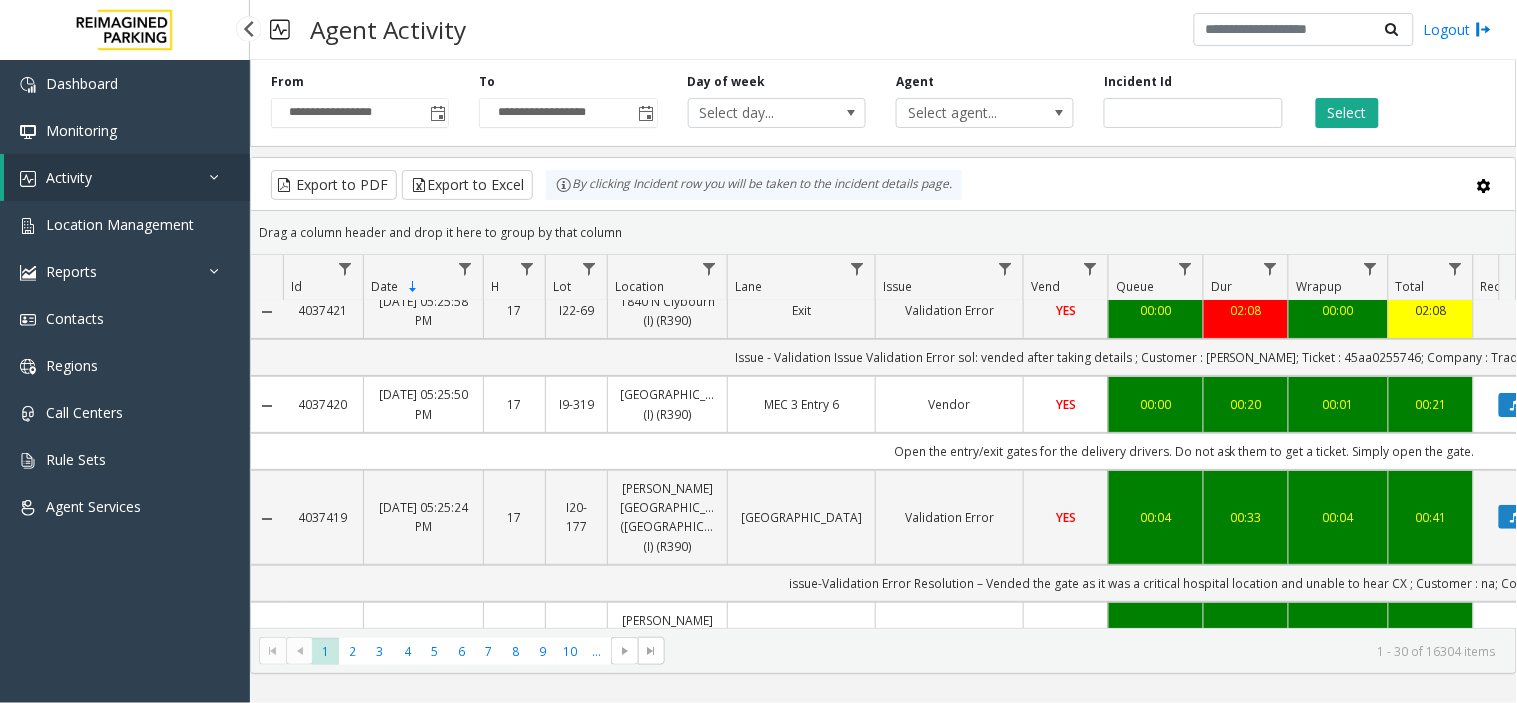 click on "Activity" at bounding box center [127, 177] 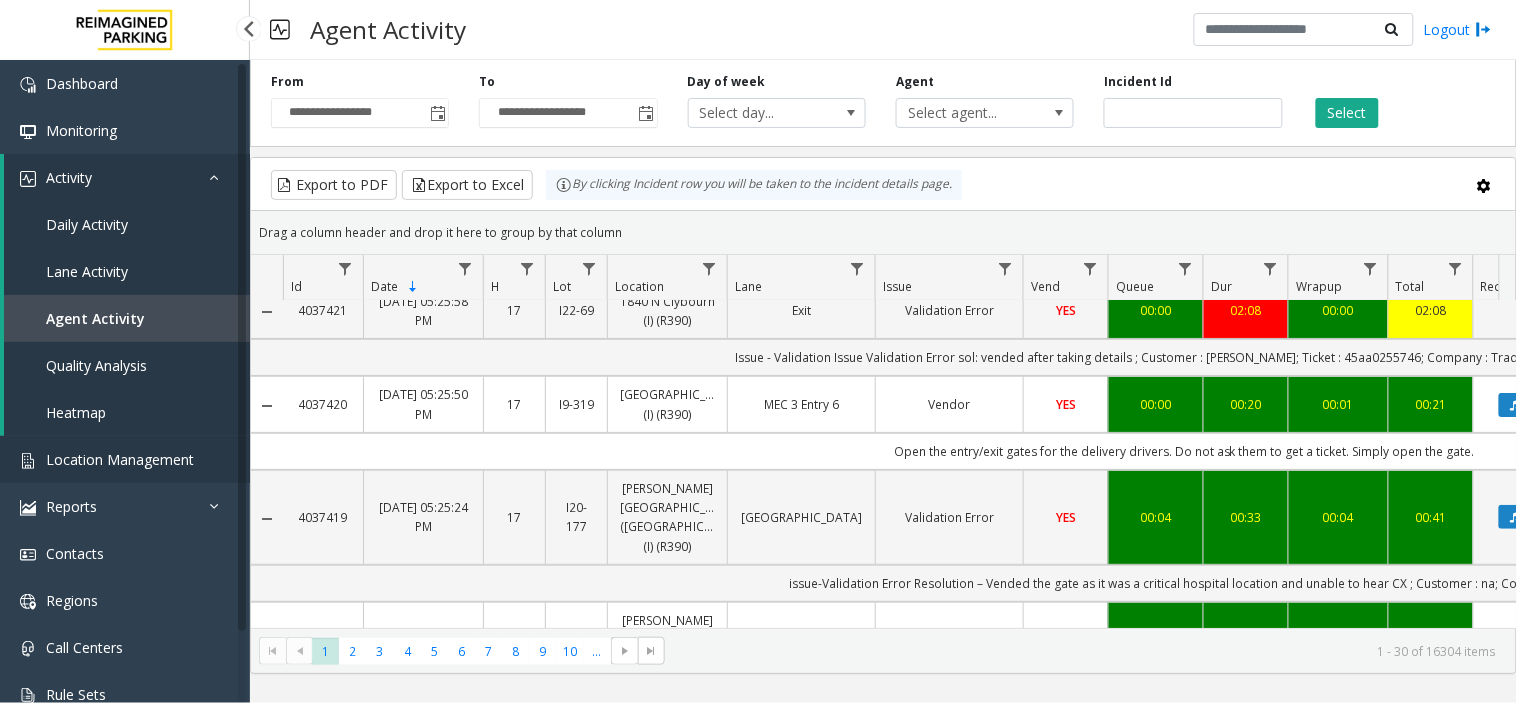 click on "Location Management" at bounding box center (120, 459) 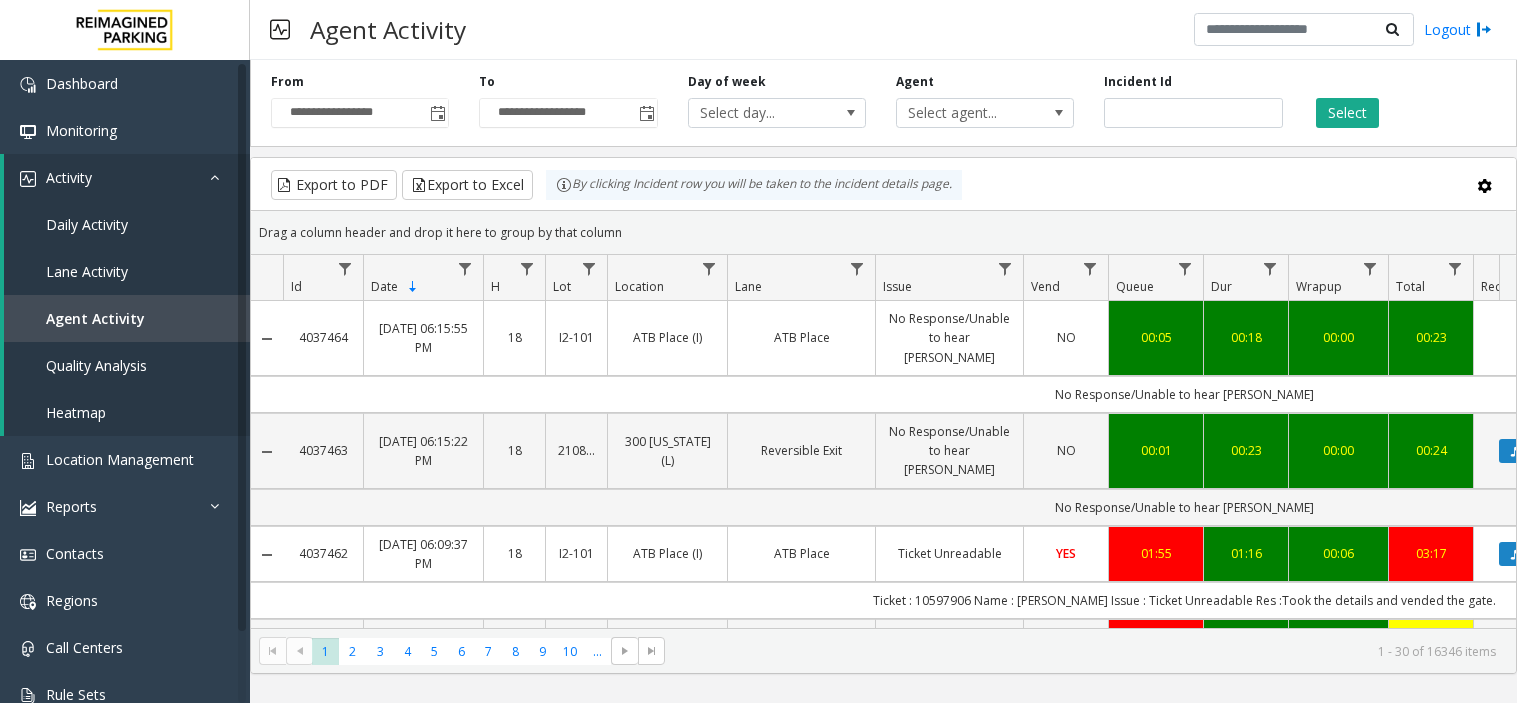 scroll, scrollTop: 0, scrollLeft: 0, axis: both 